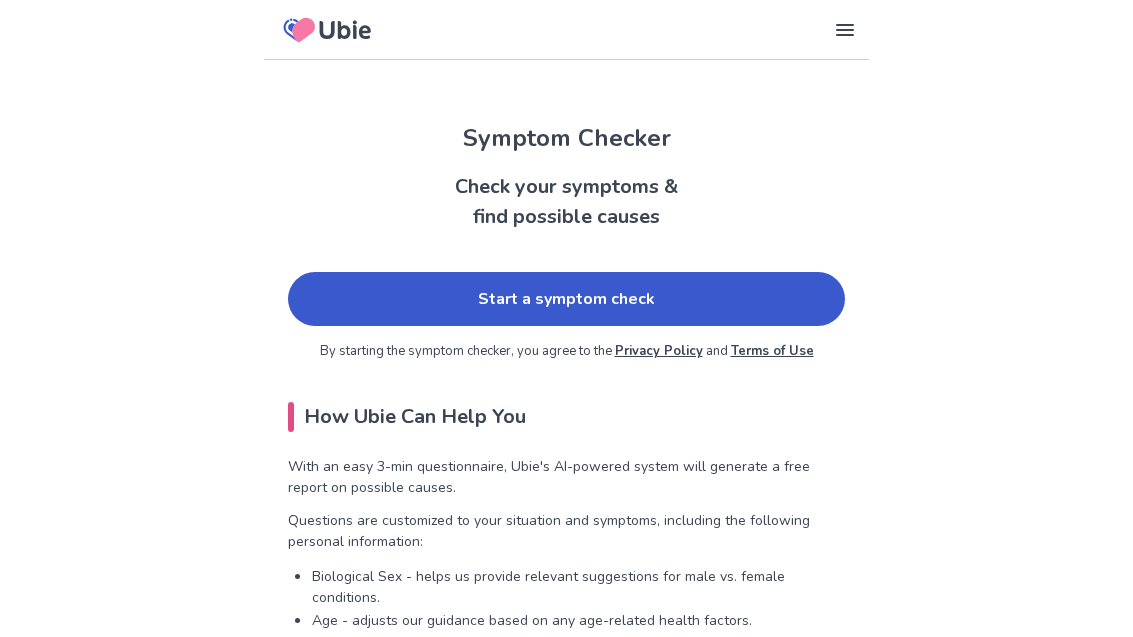 scroll, scrollTop: 0, scrollLeft: 0, axis: both 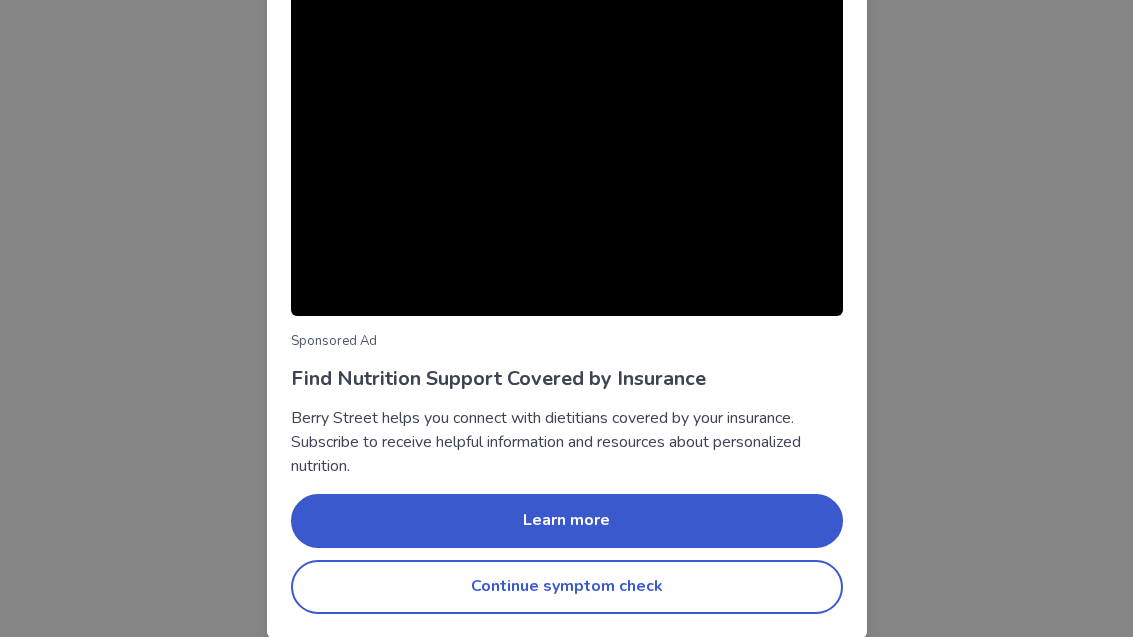 click on "Continue symptom check" at bounding box center [567, 587] 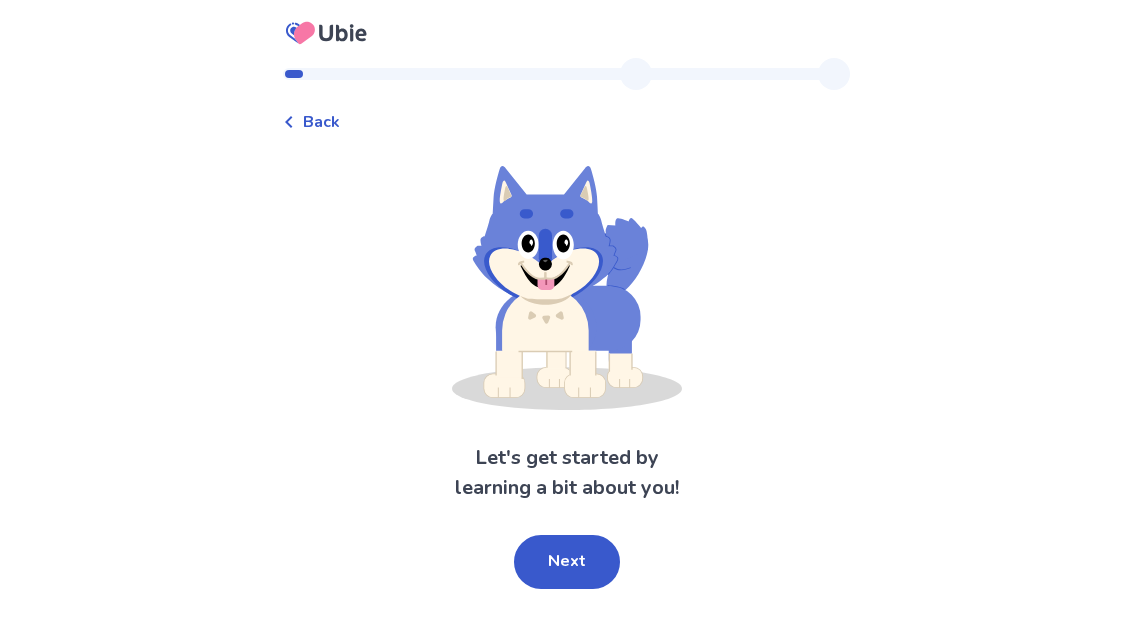 click on "Next" at bounding box center [567, 562] 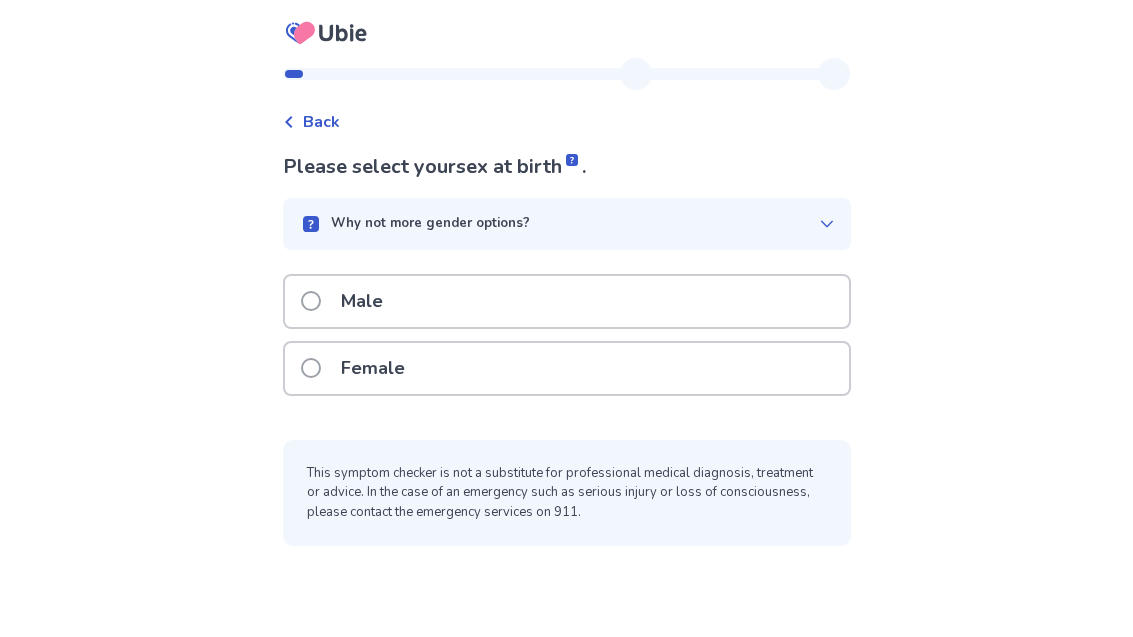 click at bounding box center [311, 368] 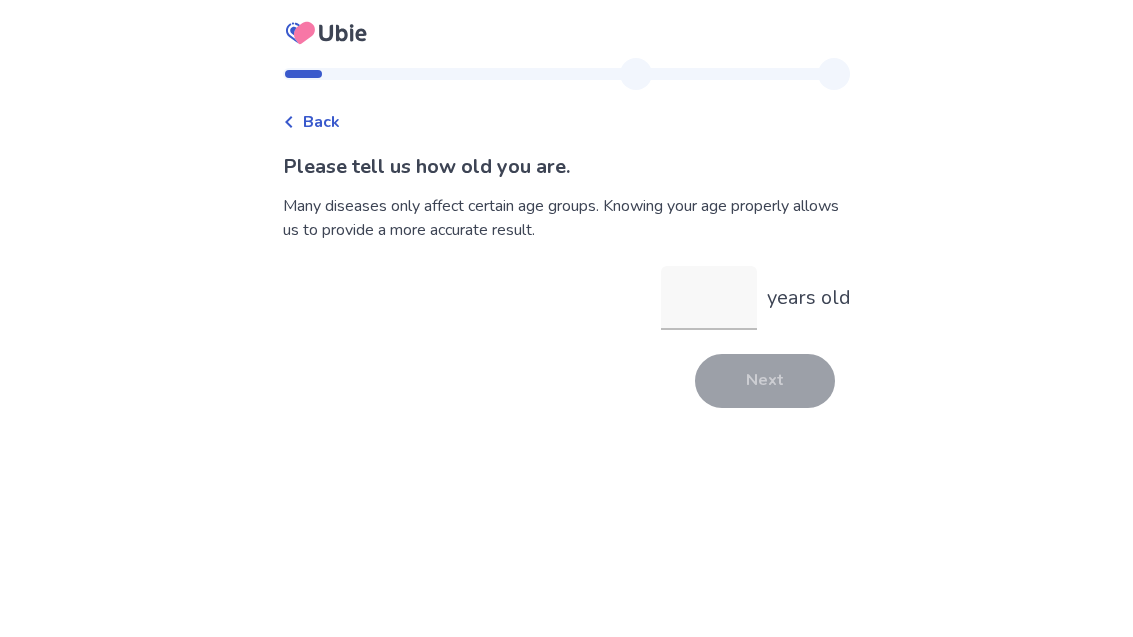 click on "years old" at bounding box center [709, 298] 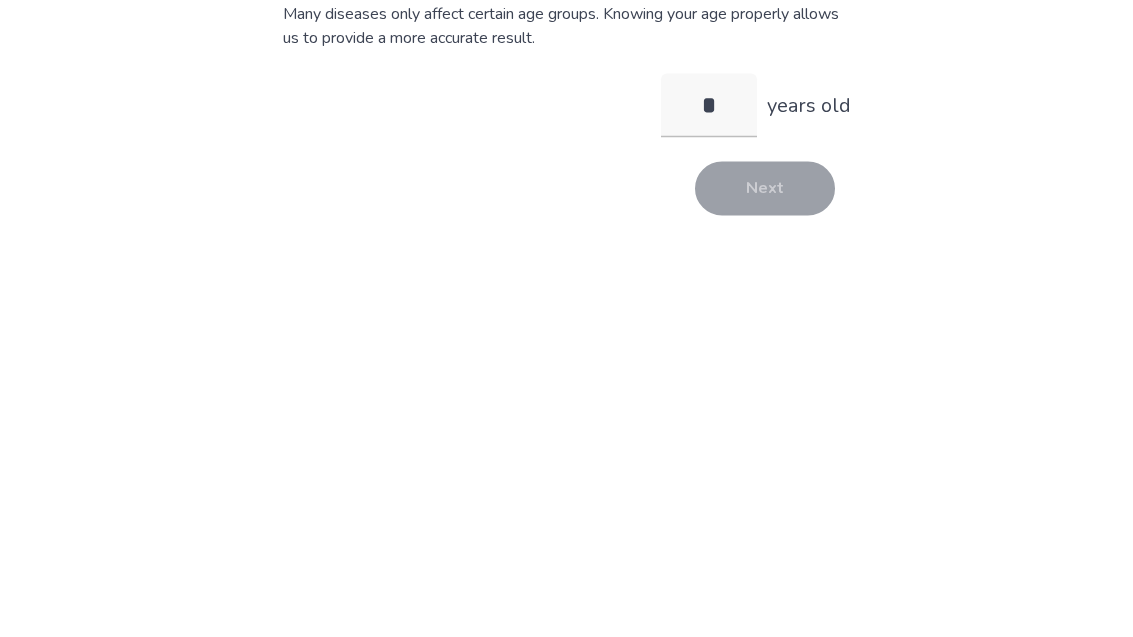 type on "**" 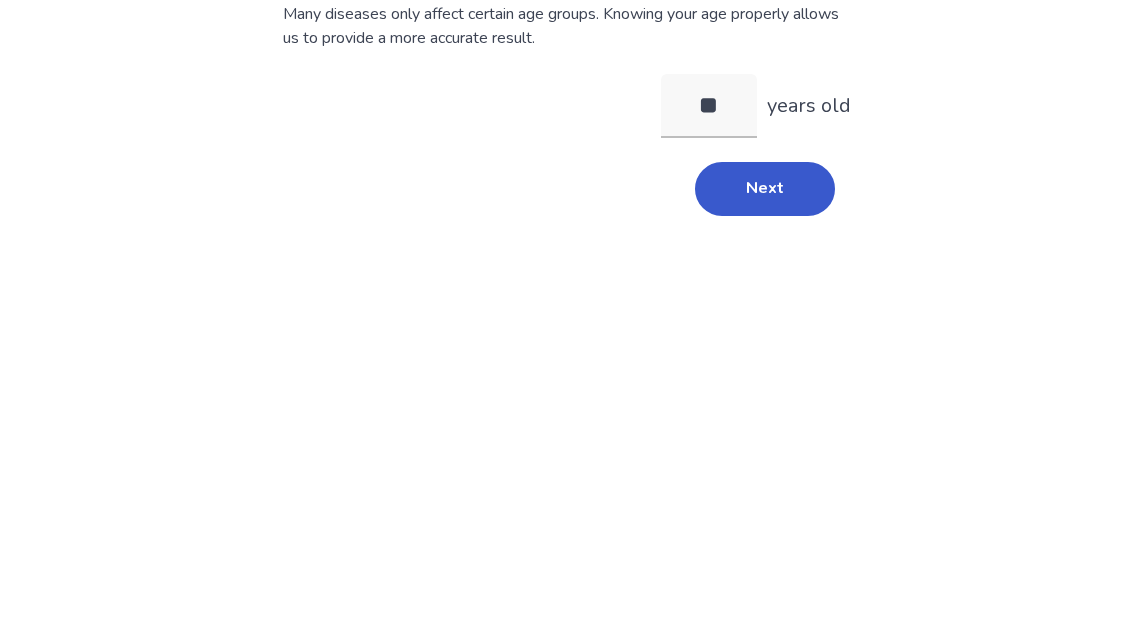 click on "Next" at bounding box center [765, 381] 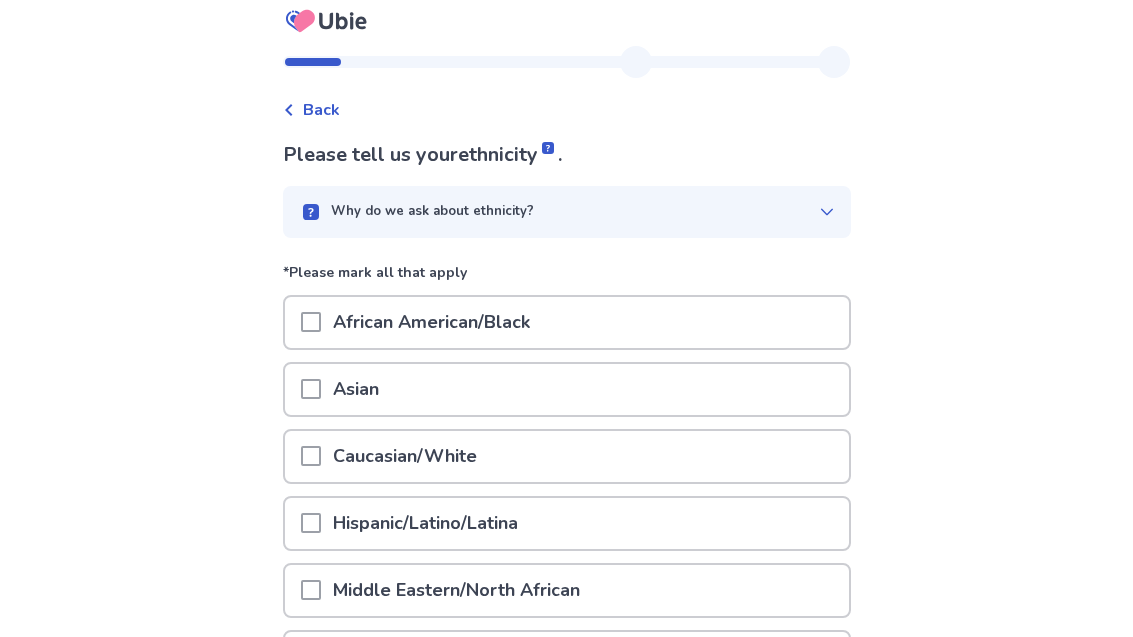 scroll, scrollTop: 13, scrollLeft: 0, axis: vertical 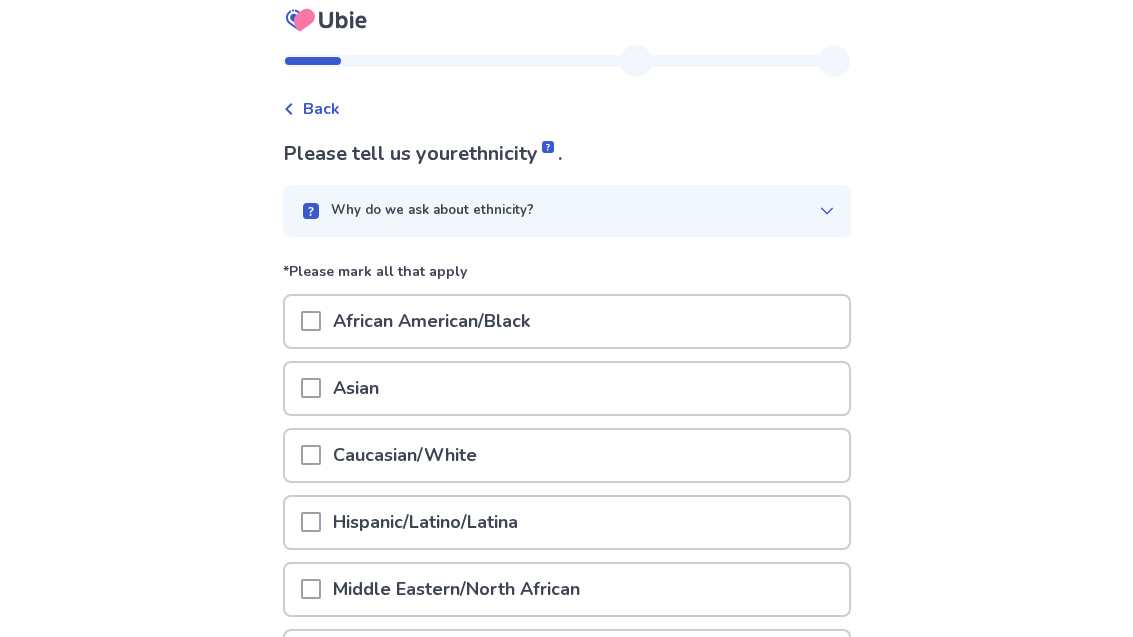 click at bounding box center [311, 455] 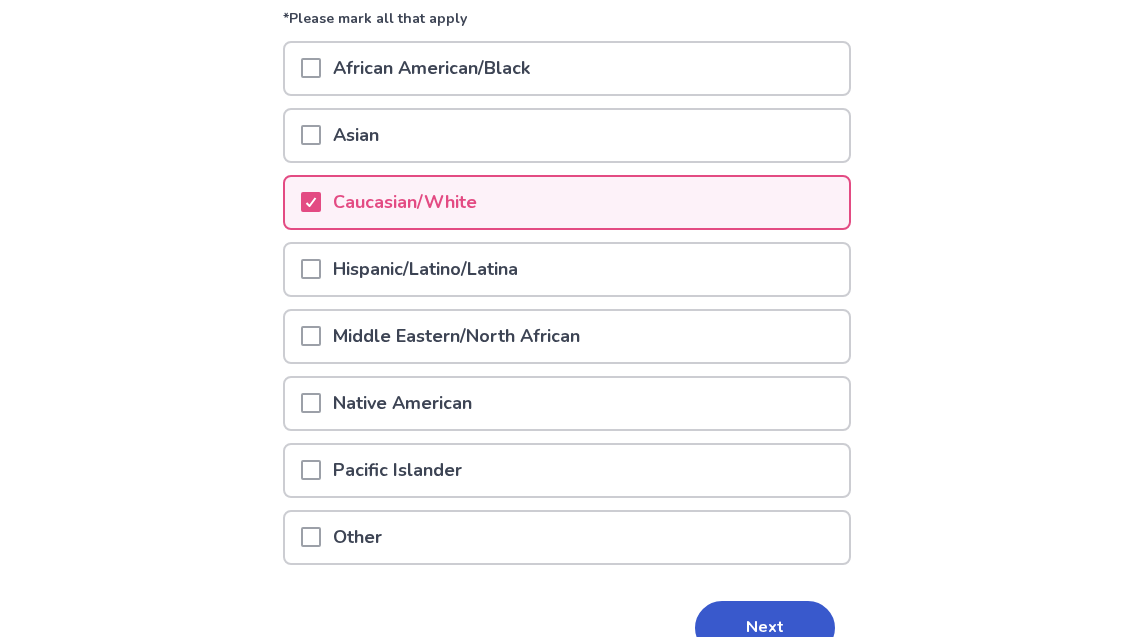 scroll, scrollTop: 307, scrollLeft: 0, axis: vertical 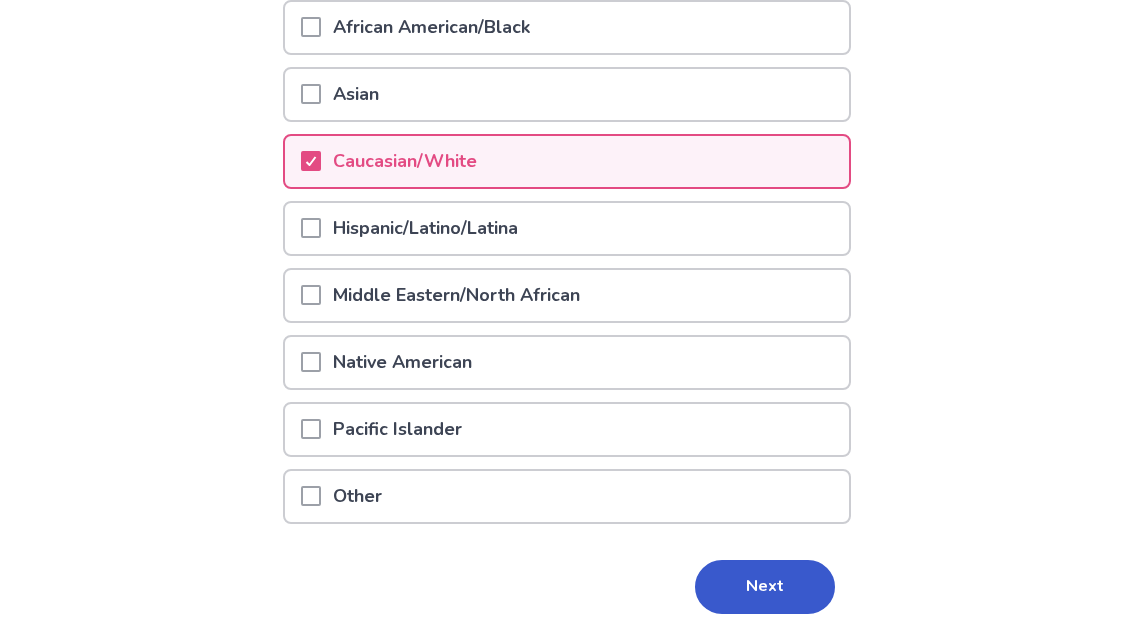 click on "Next" at bounding box center [765, 587] 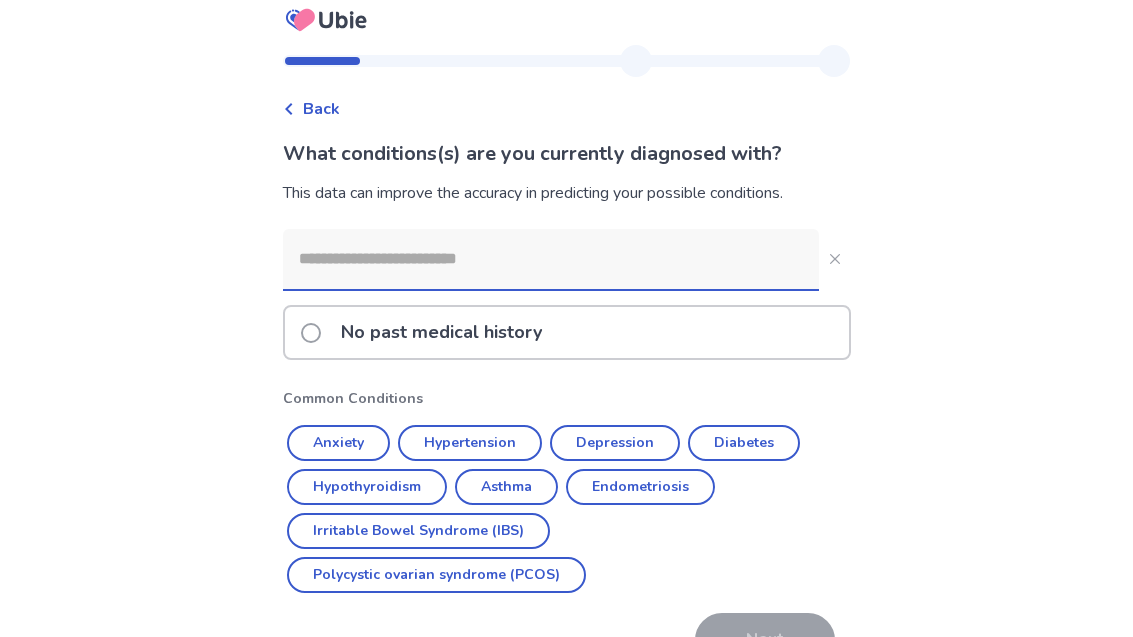scroll, scrollTop: 53, scrollLeft: 0, axis: vertical 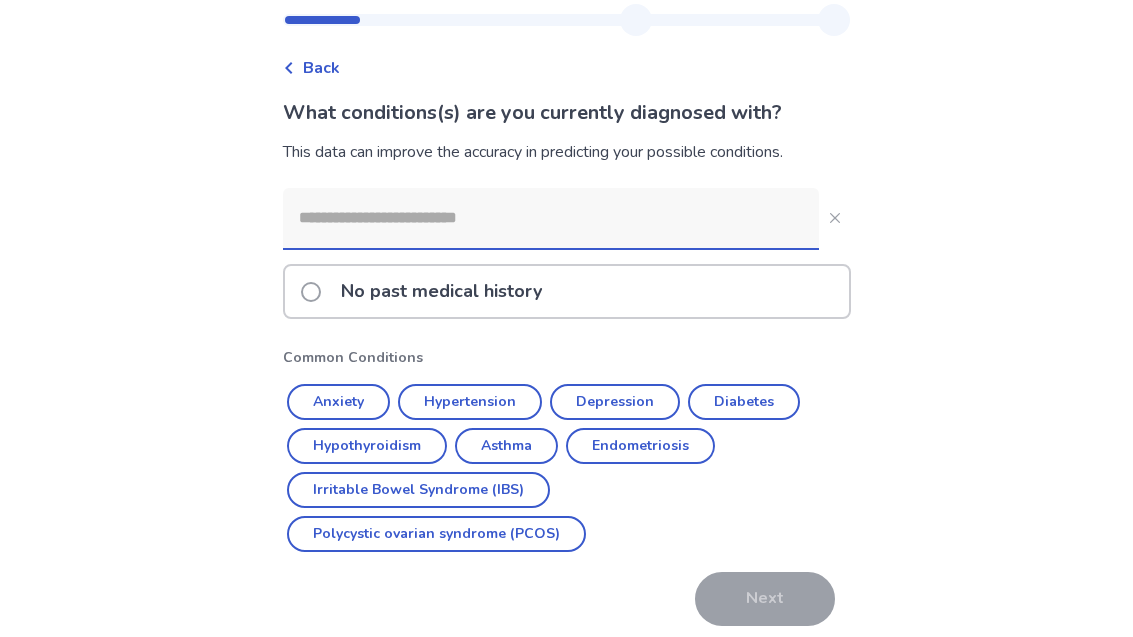 click on "Anxiety" at bounding box center (338, 403) 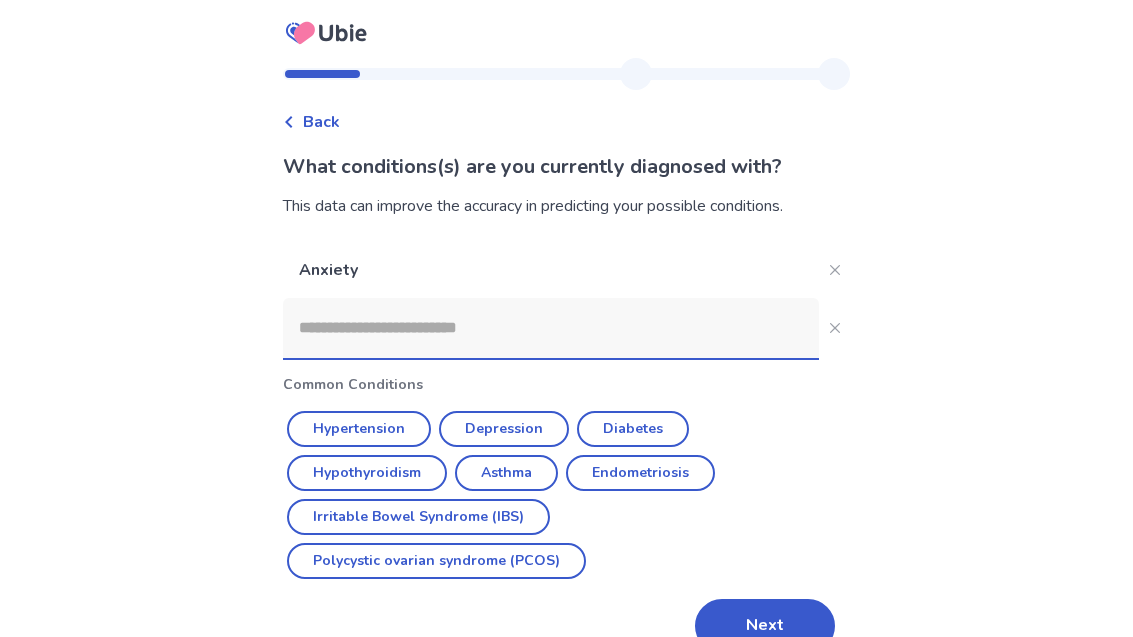 click on "Depression" at bounding box center [504, 429] 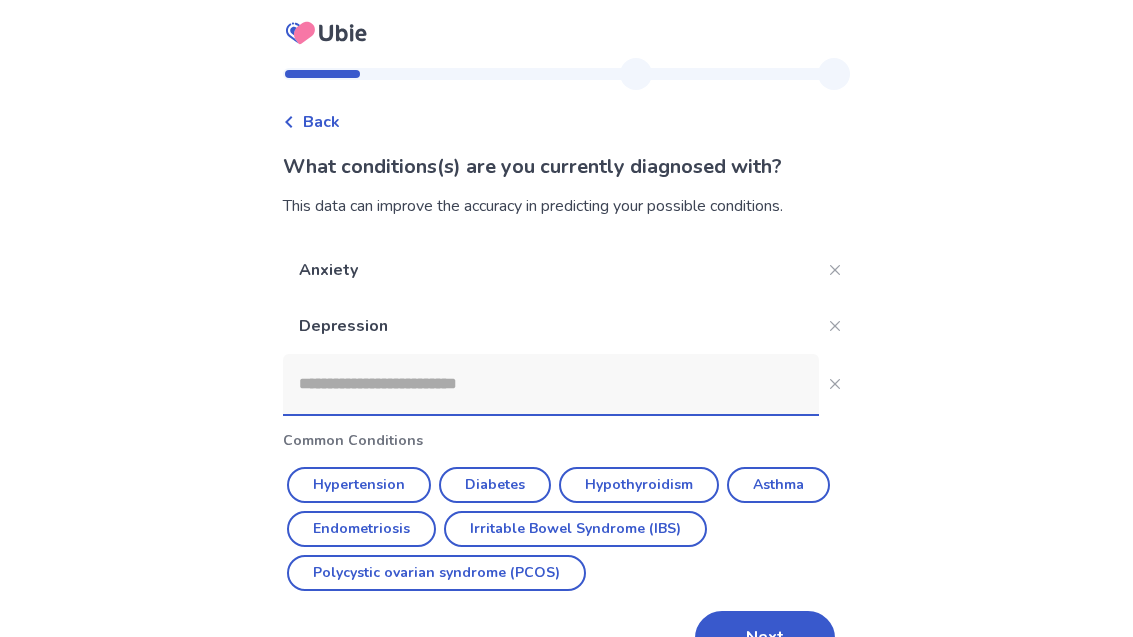 click on "Hypothyroidism" at bounding box center (639, 485) 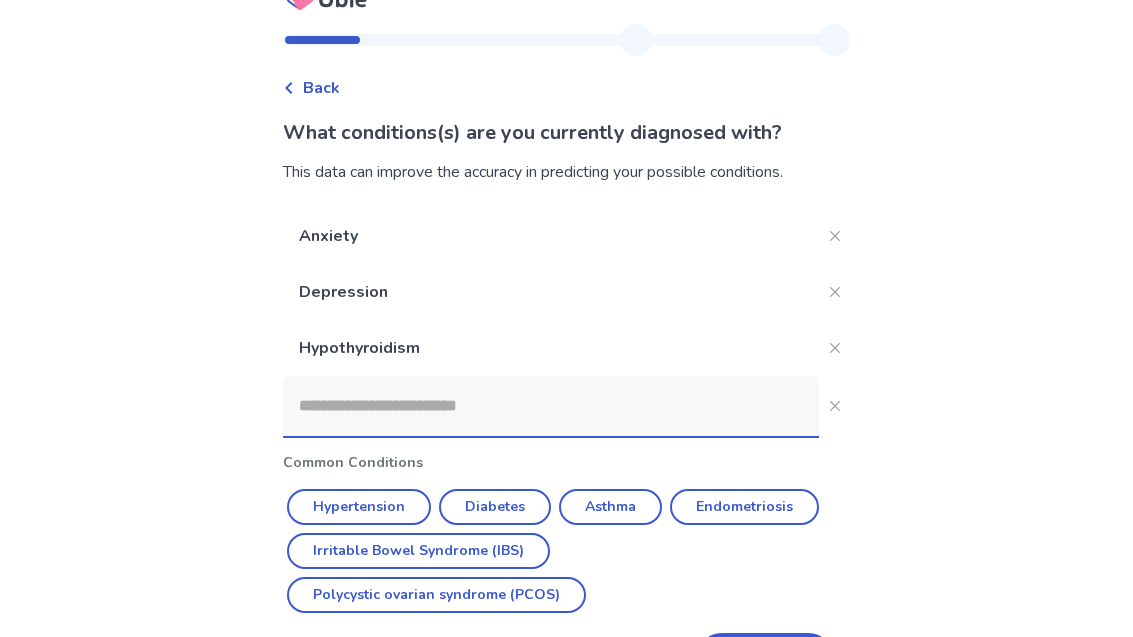 scroll, scrollTop: 44, scrollLeft: 0, axis: vertical 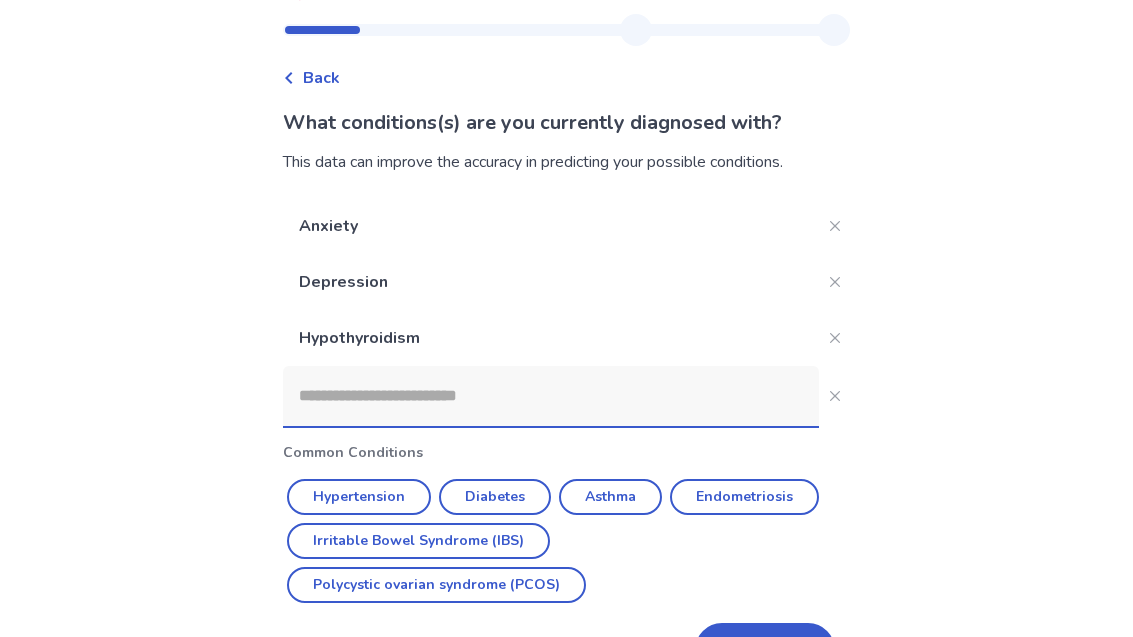 click on "Next" at bounding box center [765, 650] 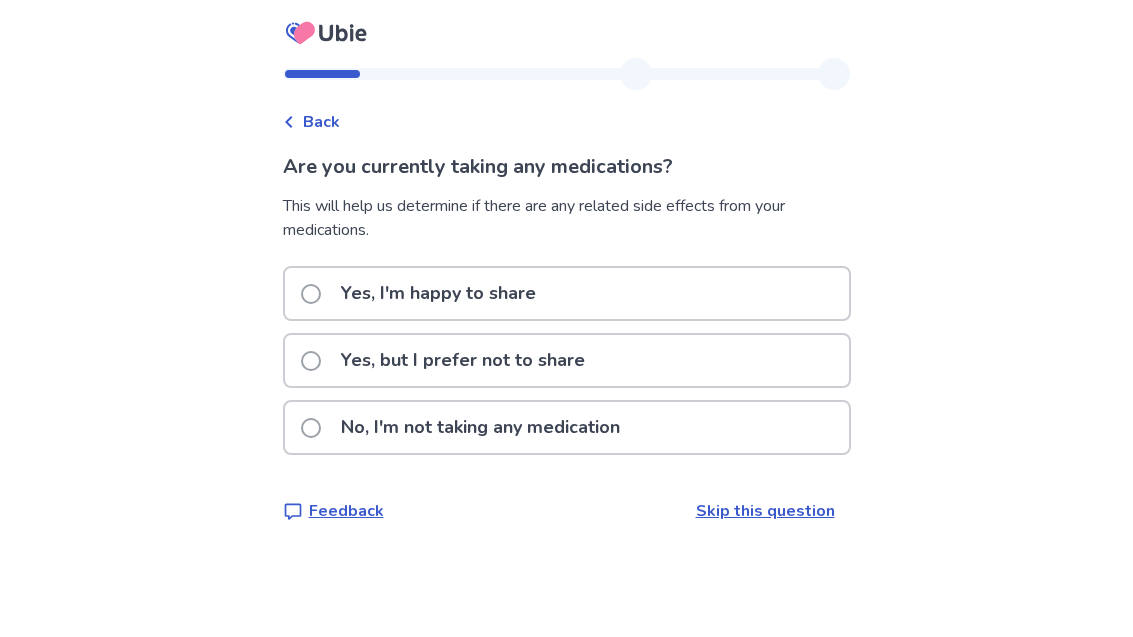click on "Yes, but I prefer not to share" at bounding box center (449, 360) 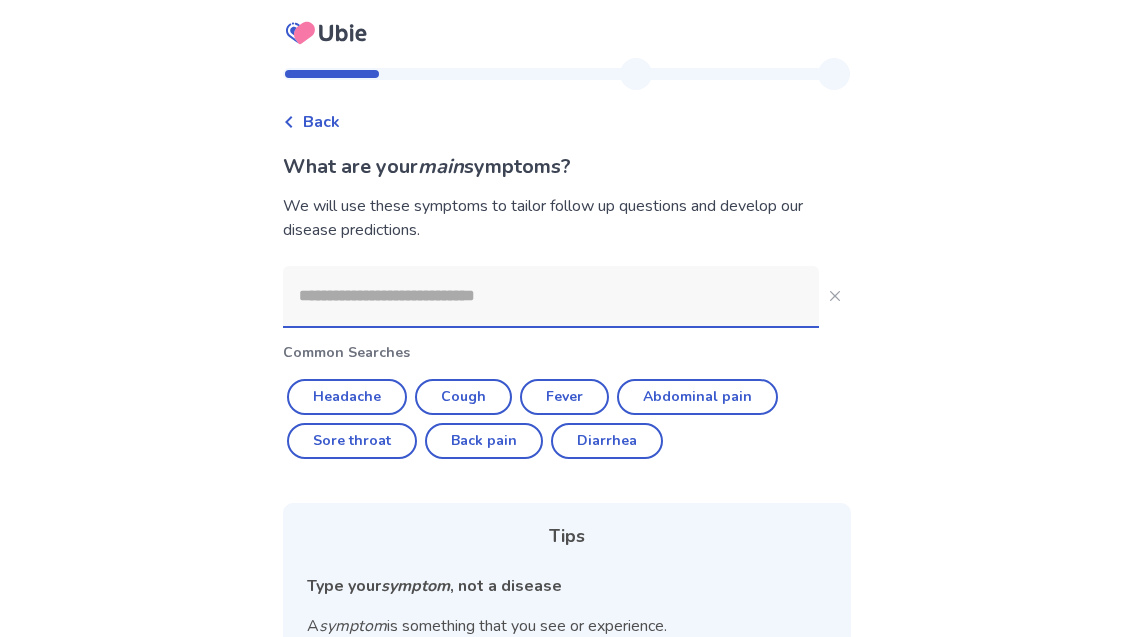 click on "Cough" 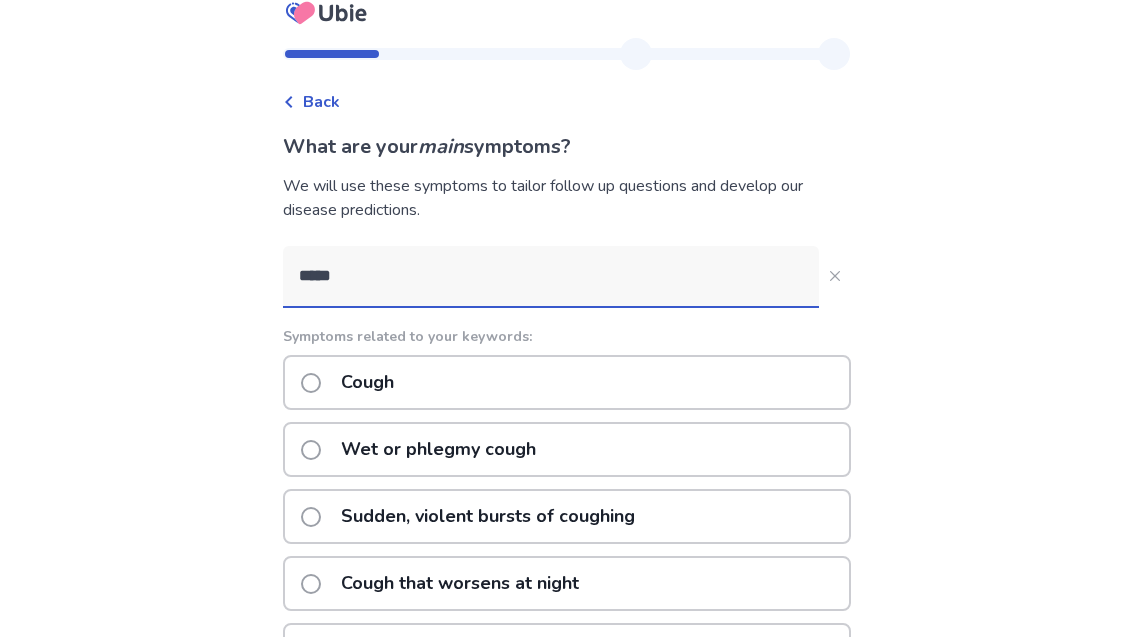 scroll, scrollTop: 20, scrollLeft: 0, axis: vertical 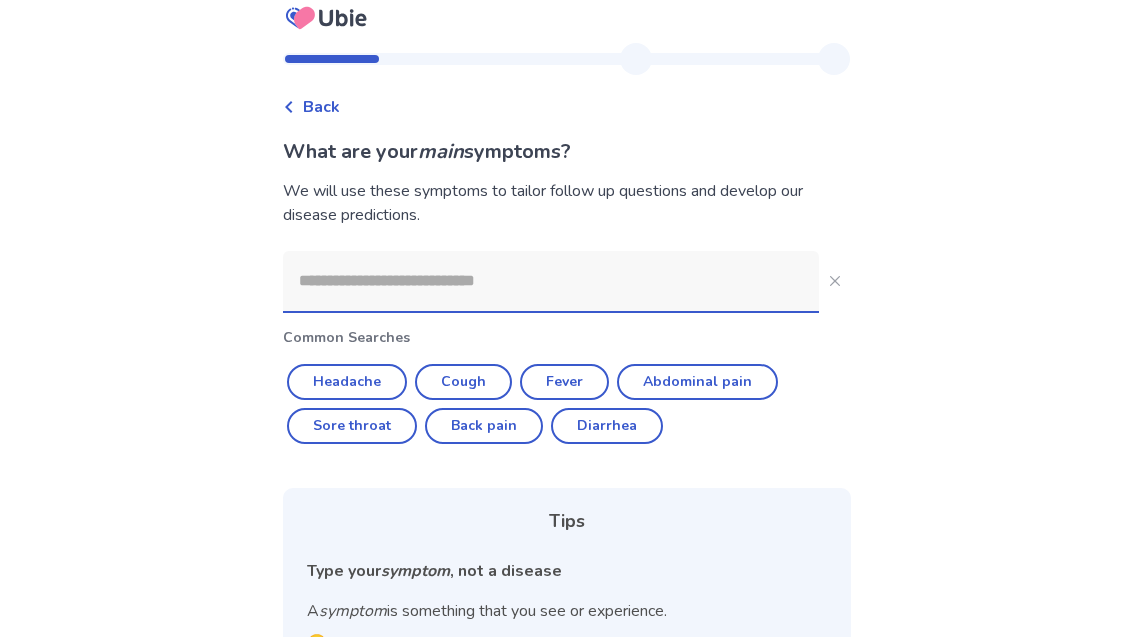 click 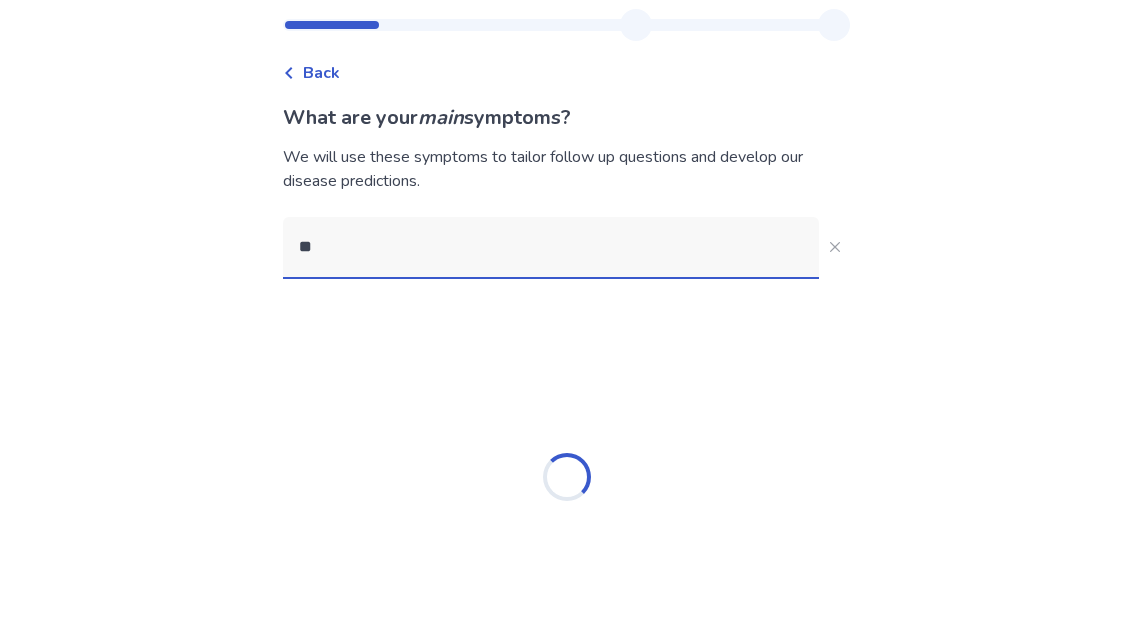 scroll, scrollTop: 0, scrollLeft: 0, axis: both 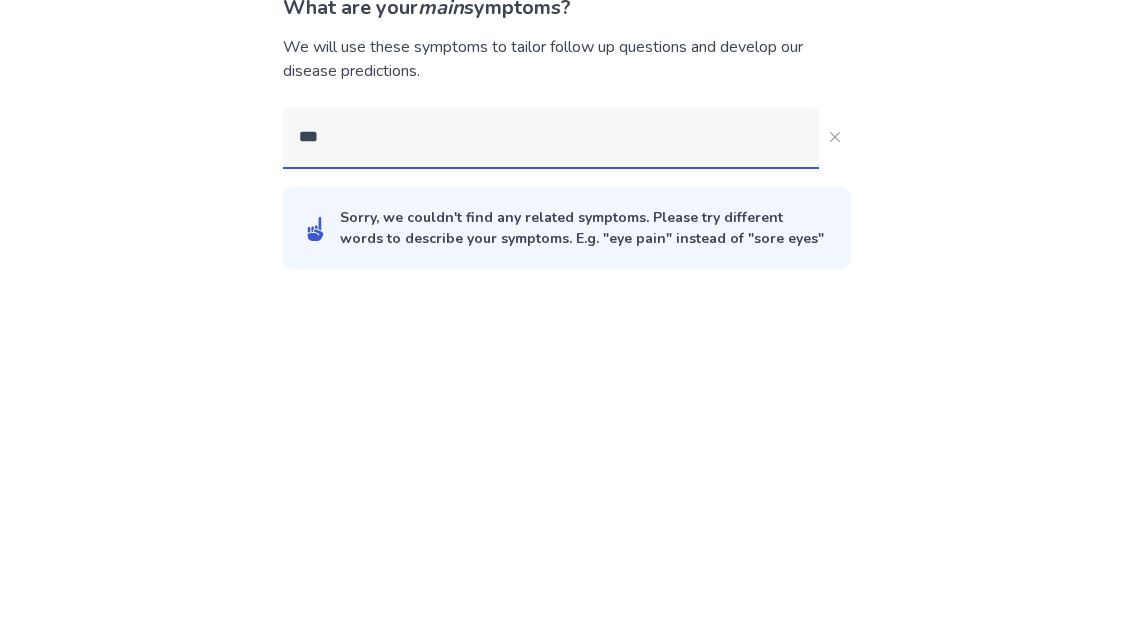 type on "****" 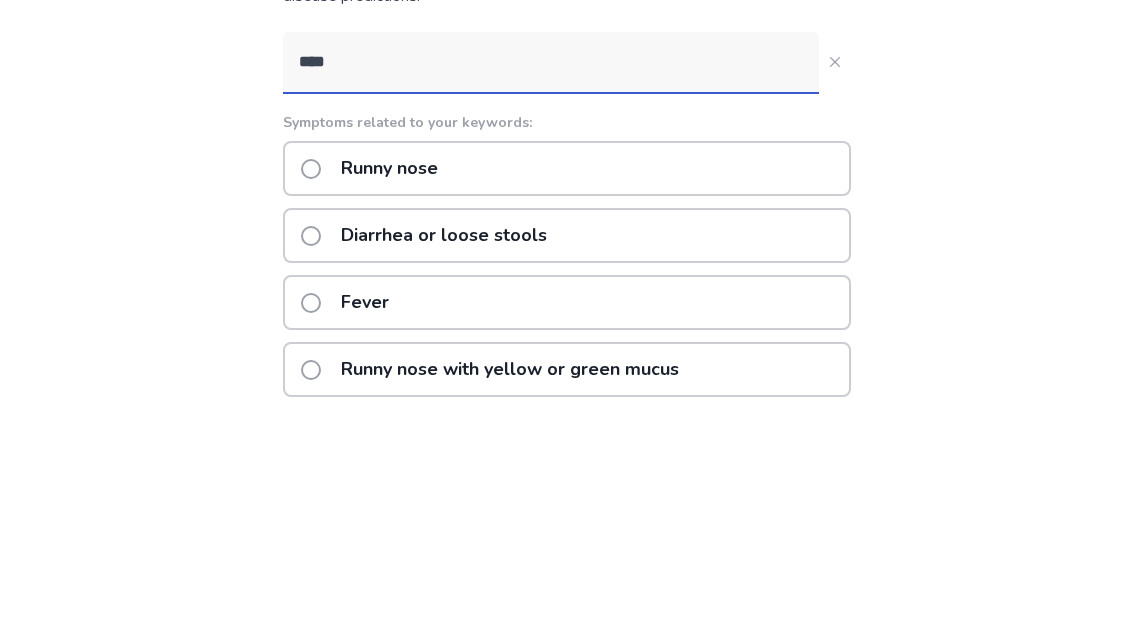 click 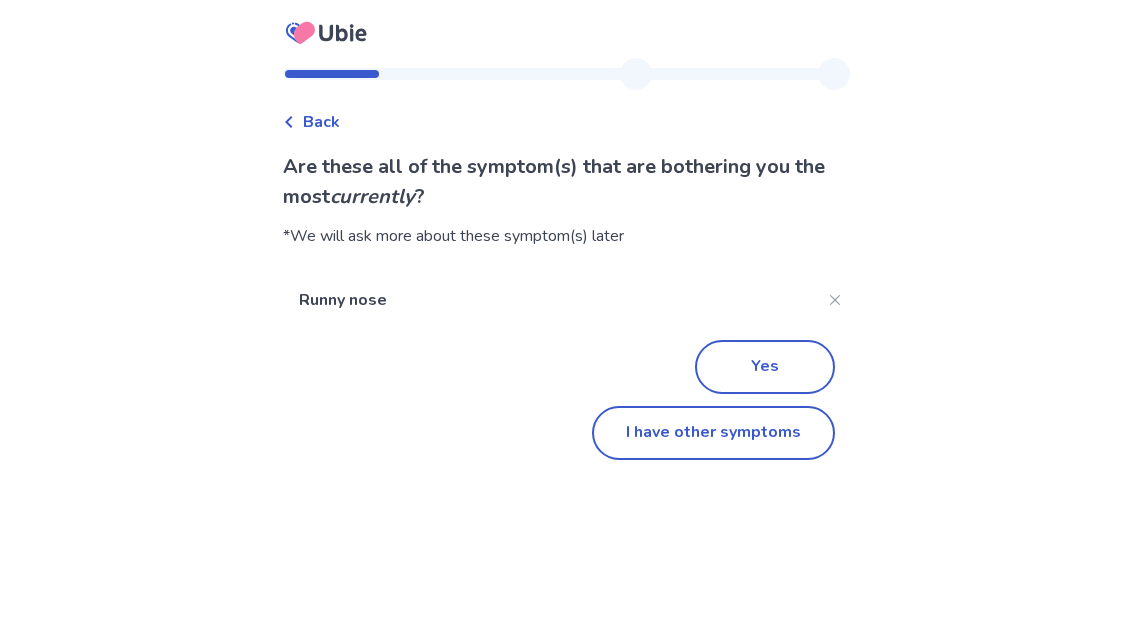 click on "Yes" 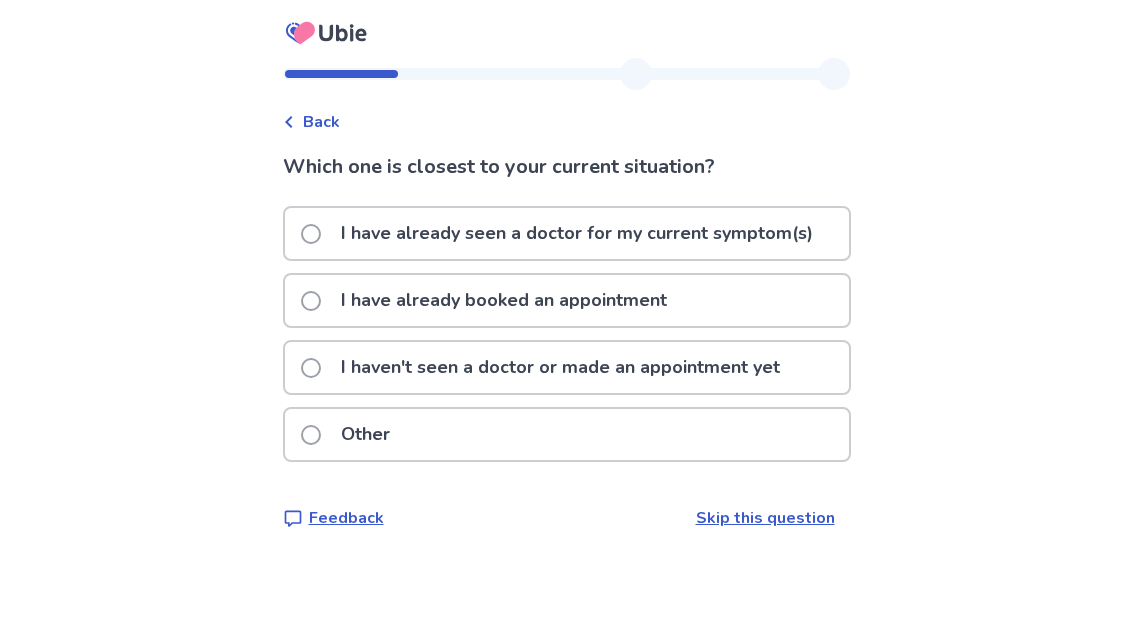 click on "Back" at bounding box center (311, 122) 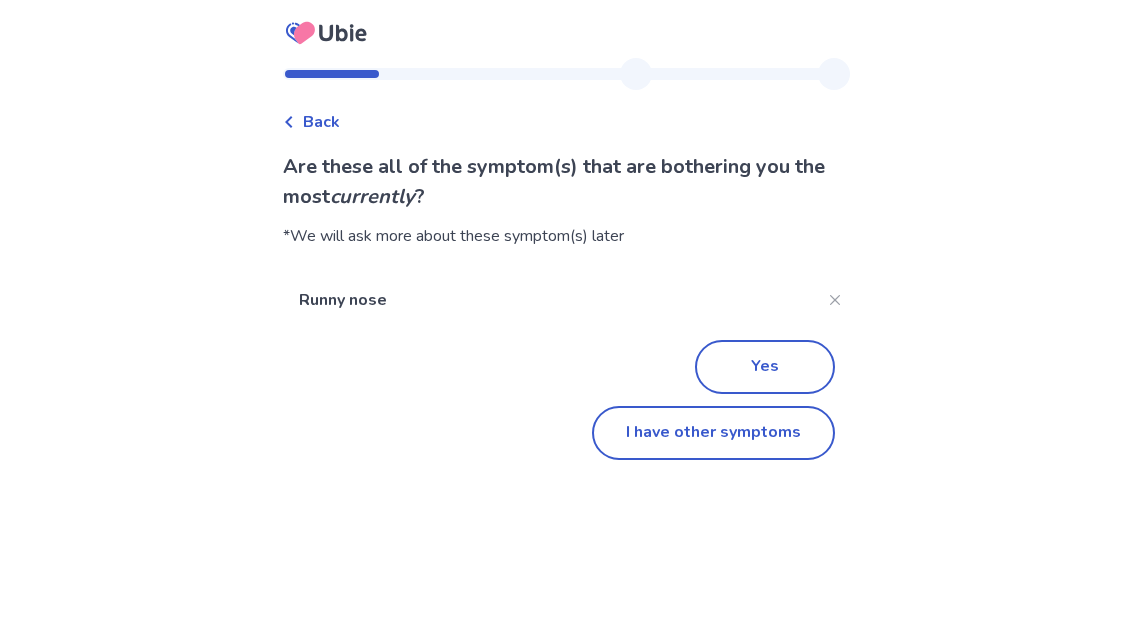 click on "I have other symptoms" 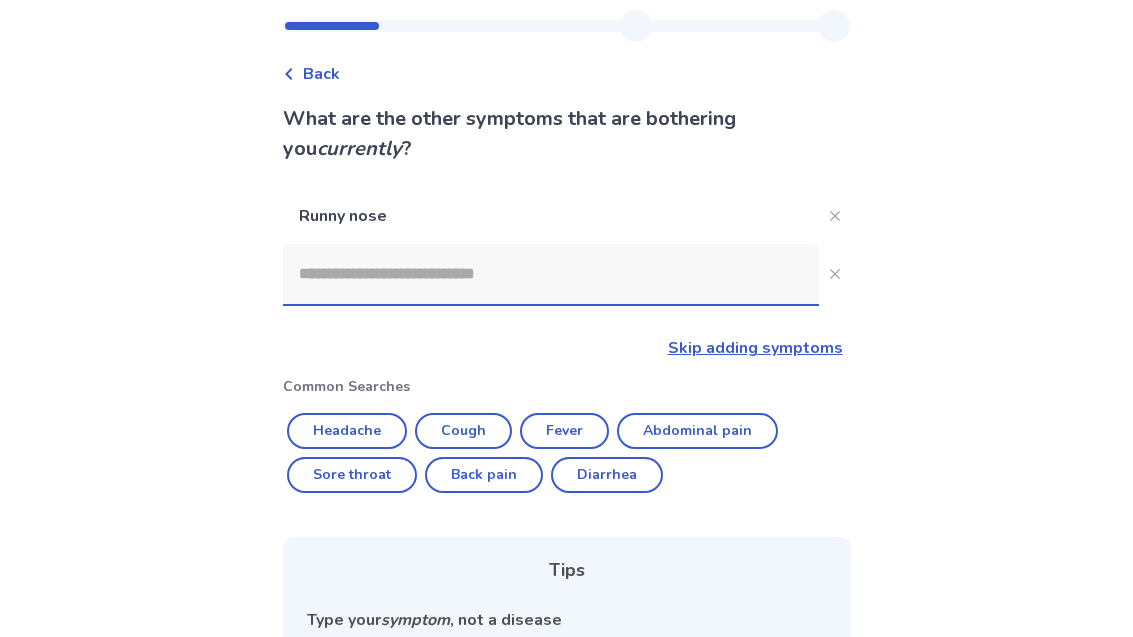 scroll, scrollTop: 45, scrollLeft: 0, axis: vertical 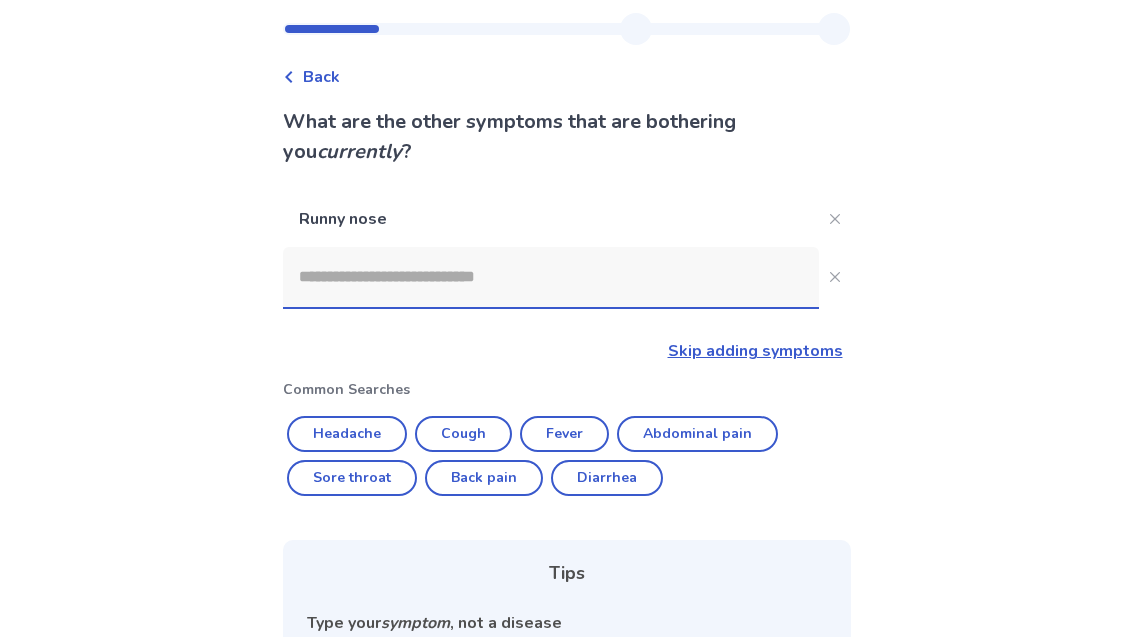 click 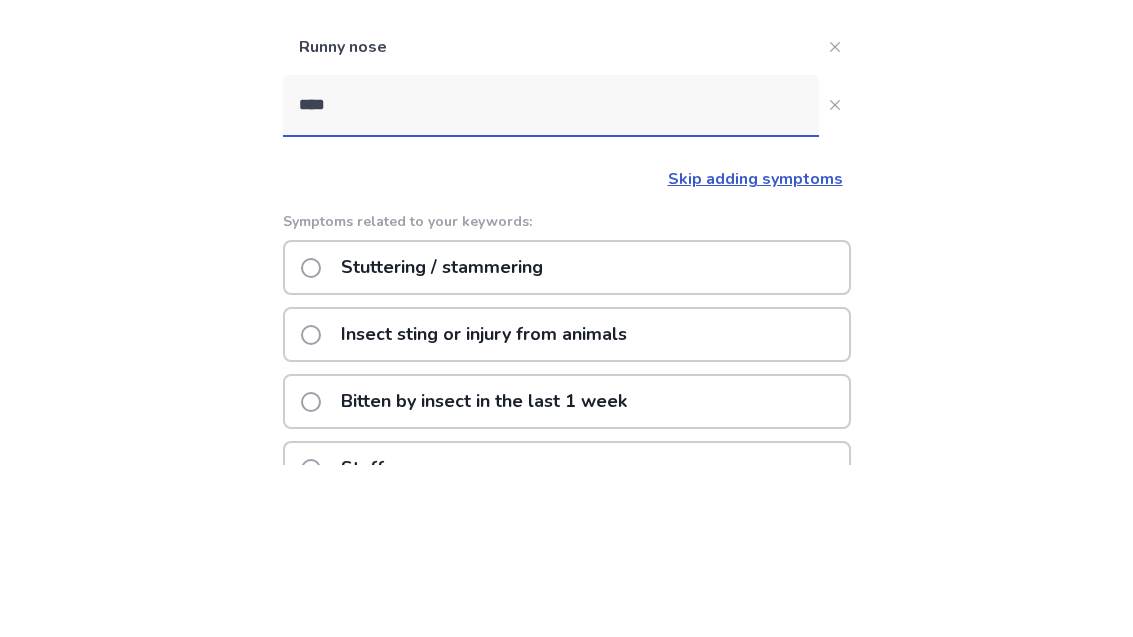 type on "*****" 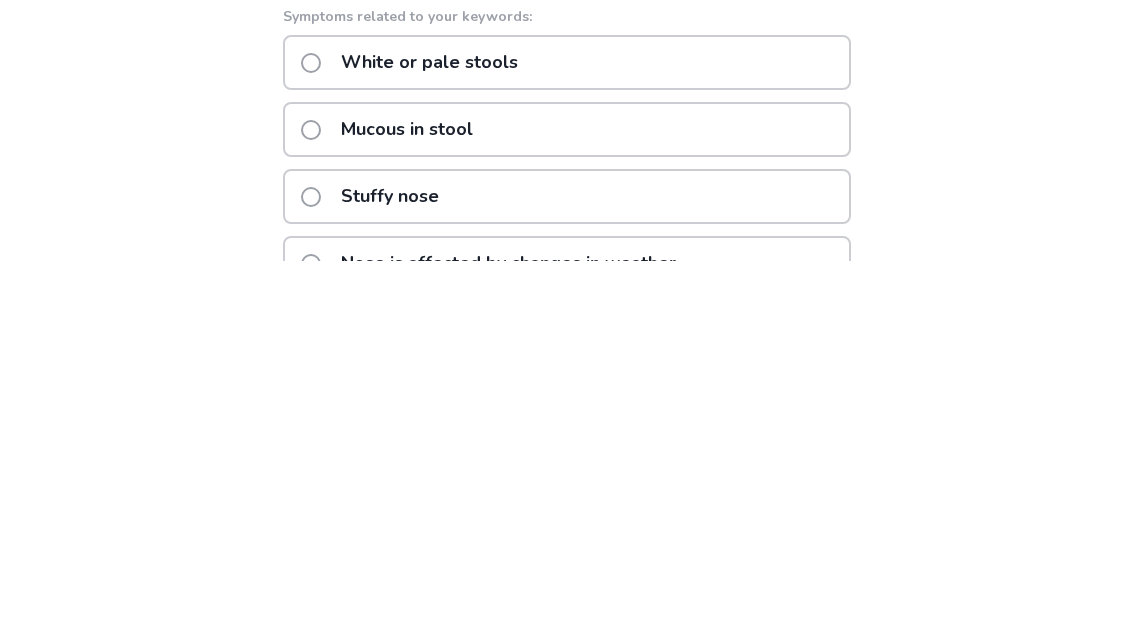 click 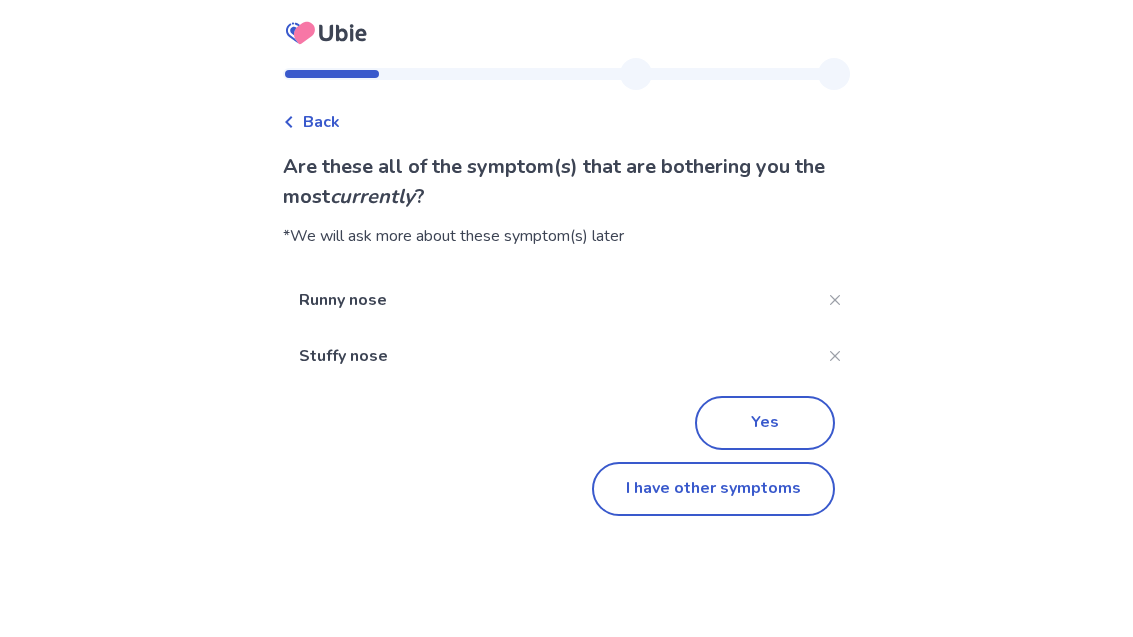 click on "I have other symptoms" 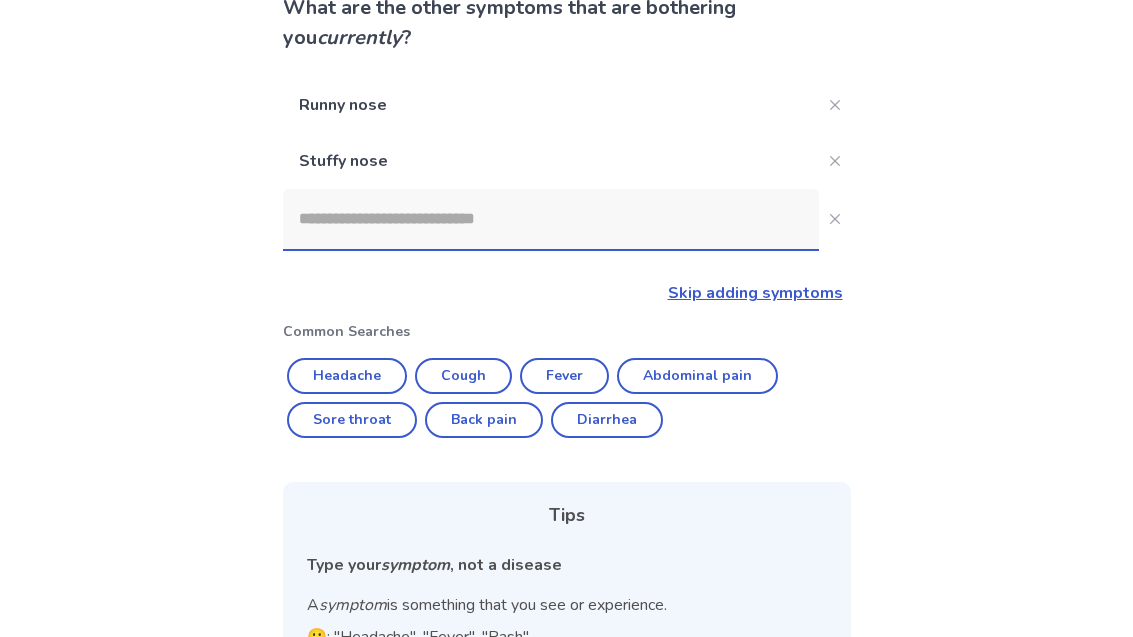 scroll, scrollTop: 158, scrollLeft: 0, axis: vertical 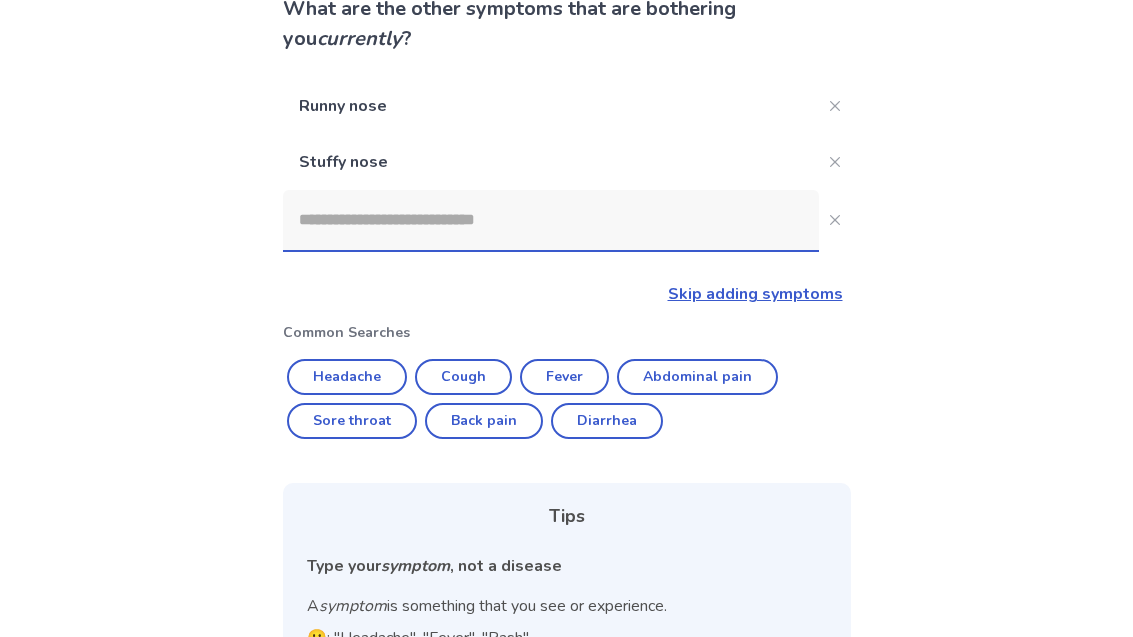click on "Cough" 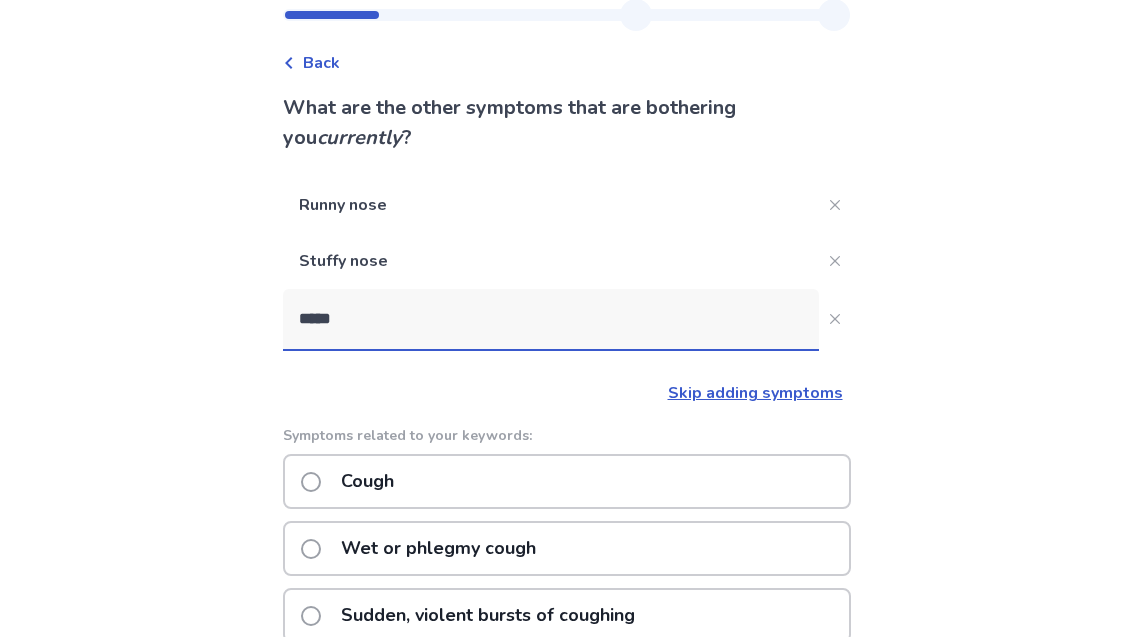 scroll, scrollTop: 56, scrollLeft: 0, axis: vertical 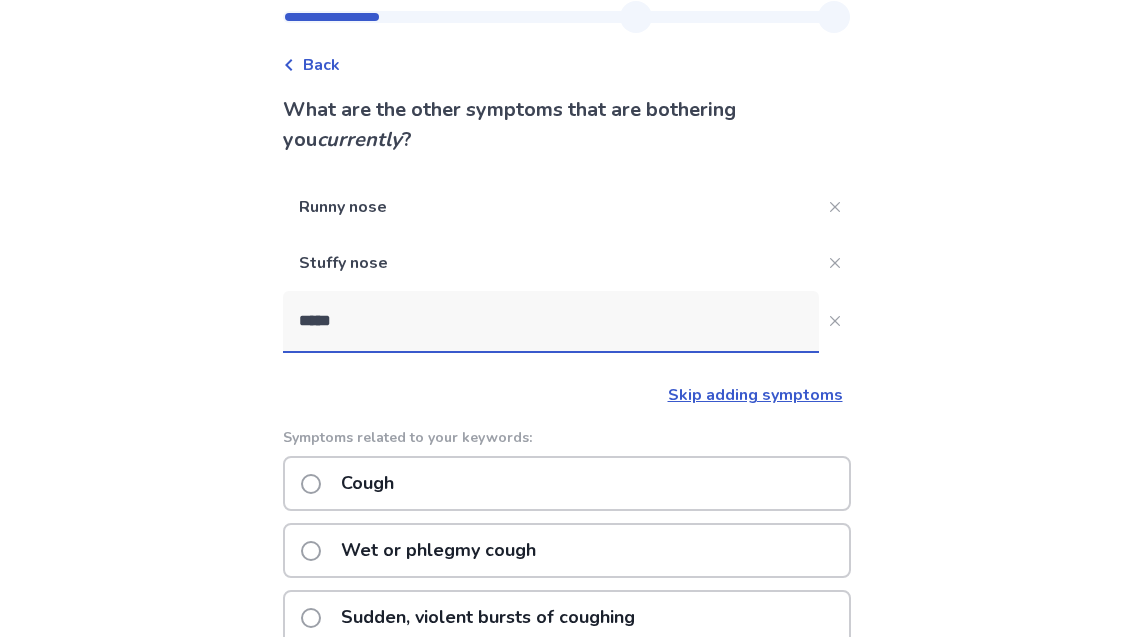 click 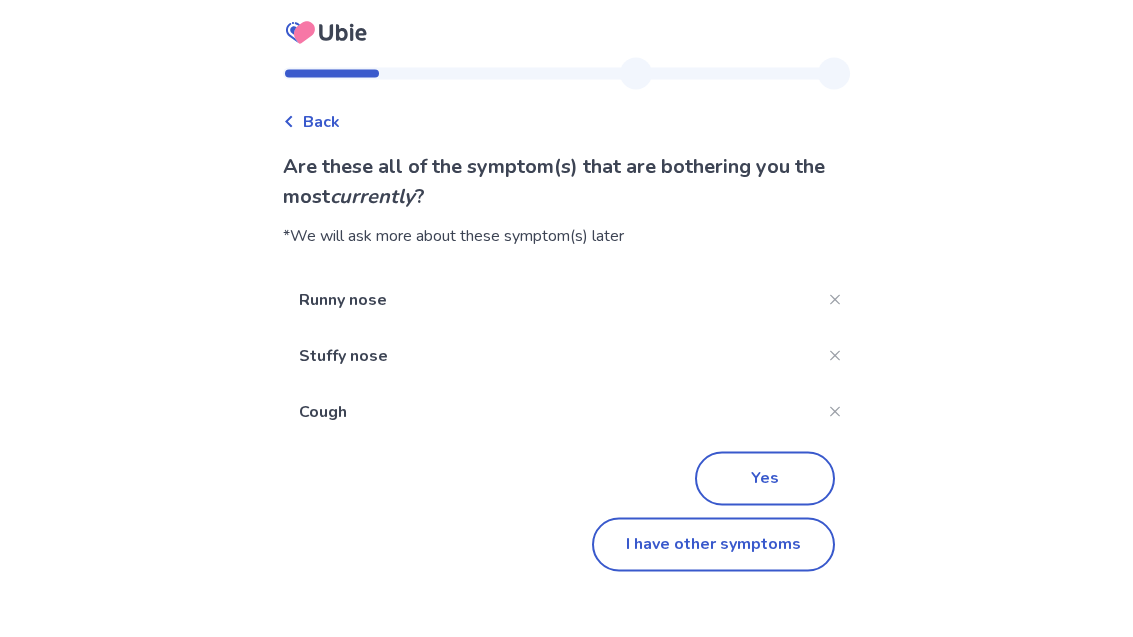 scroll, scrollTop: 0, scrollLeft: 0, axis: both 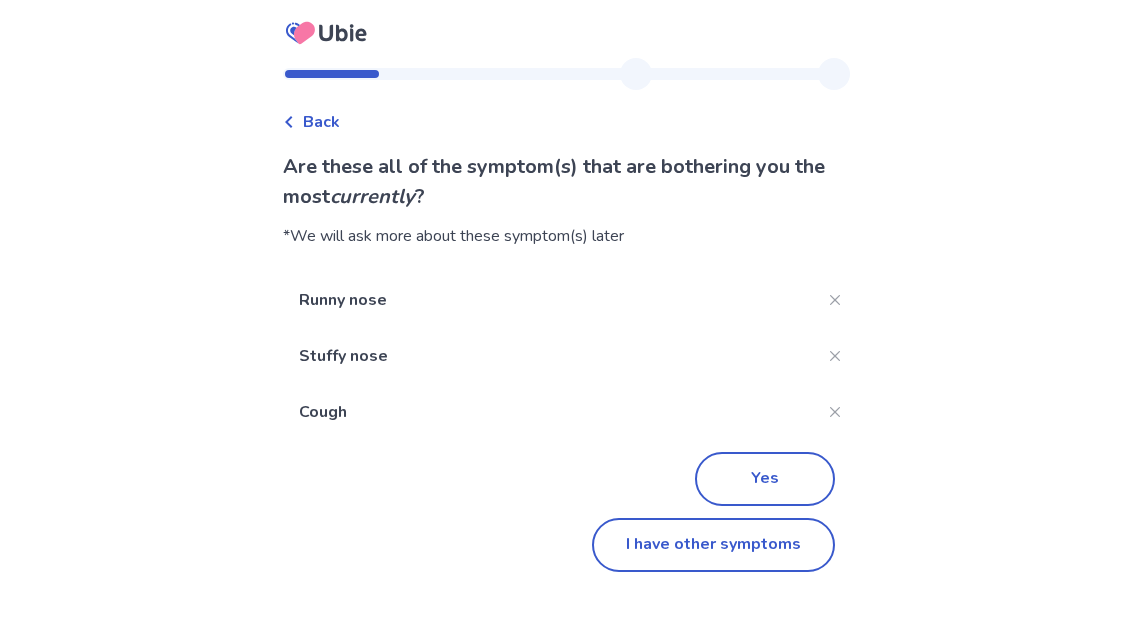 click on "Yes" 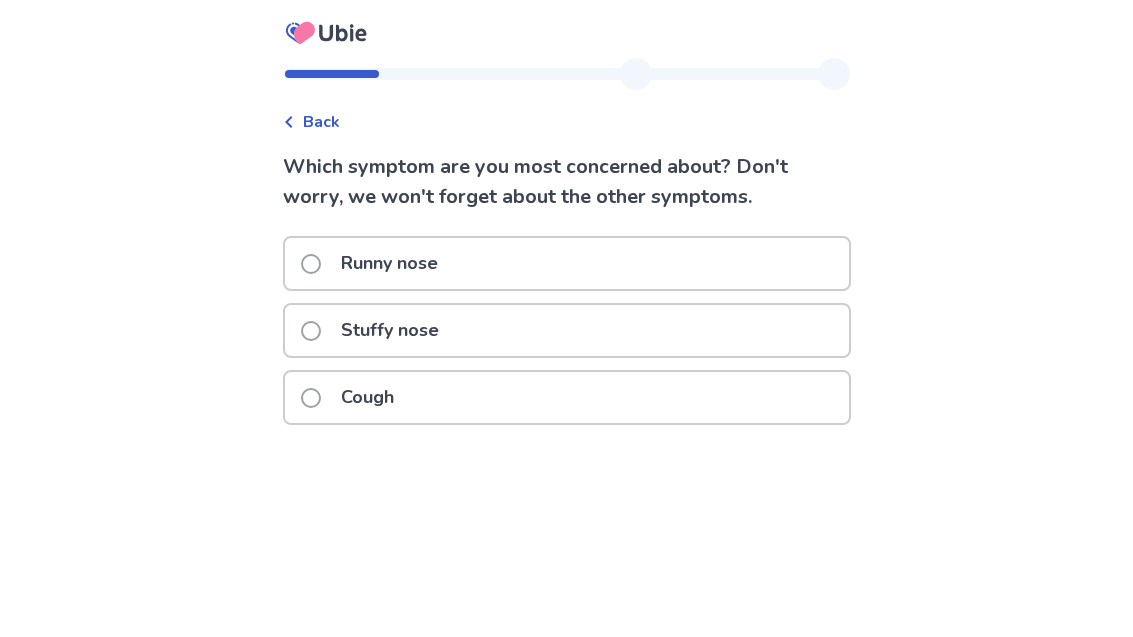 click 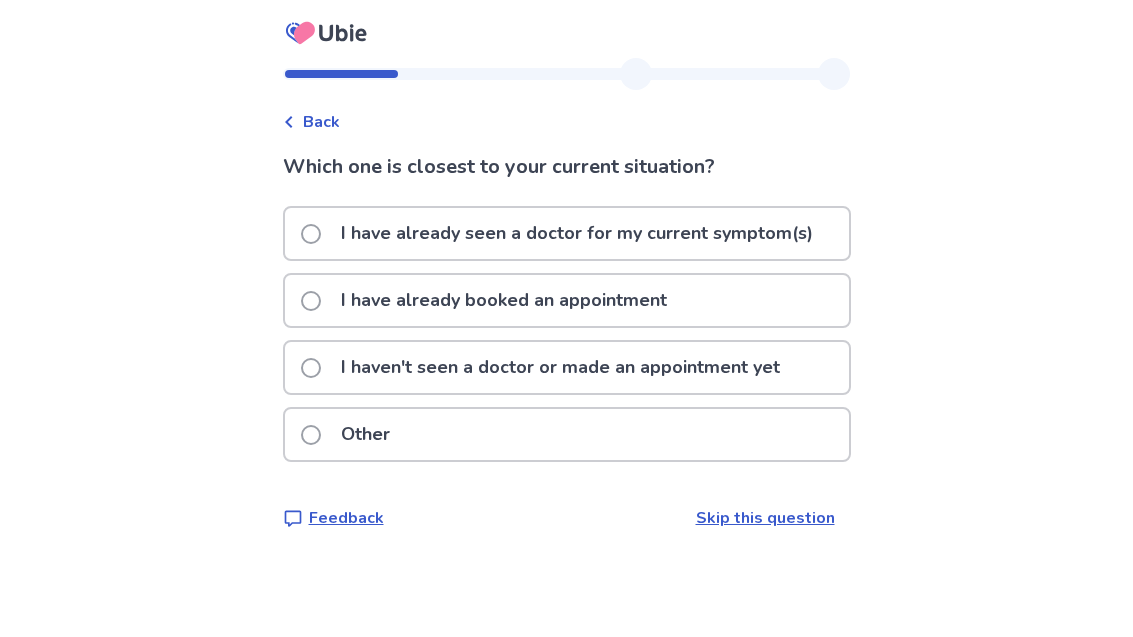click at bounding box center [311, 368] 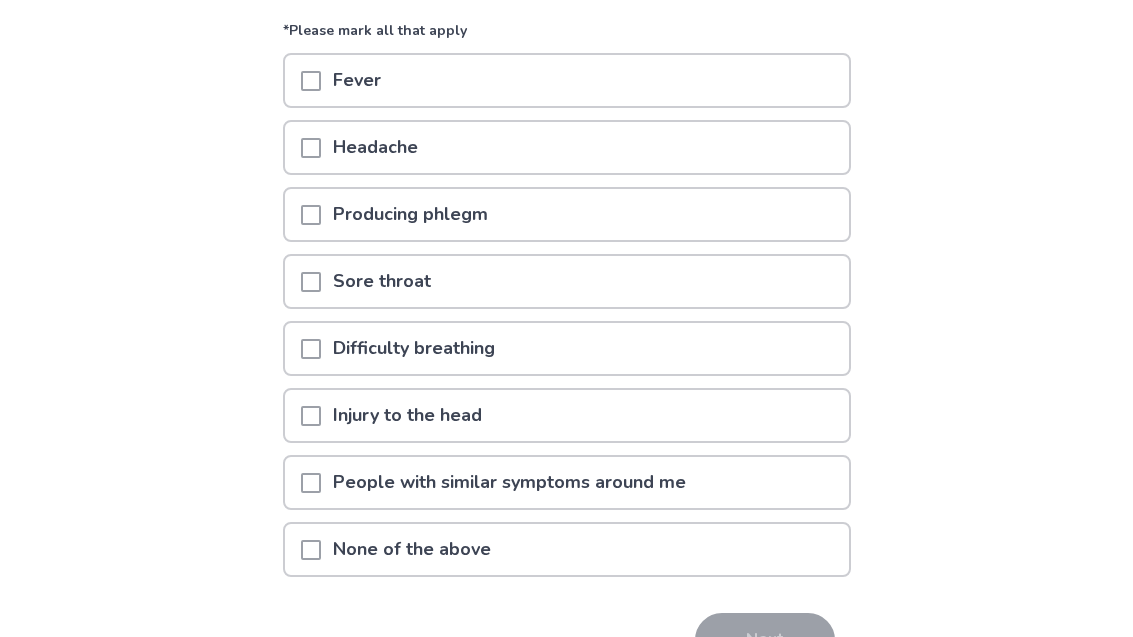scroll, scrollTop: 226, scrollLeft: 0, axis: vertical 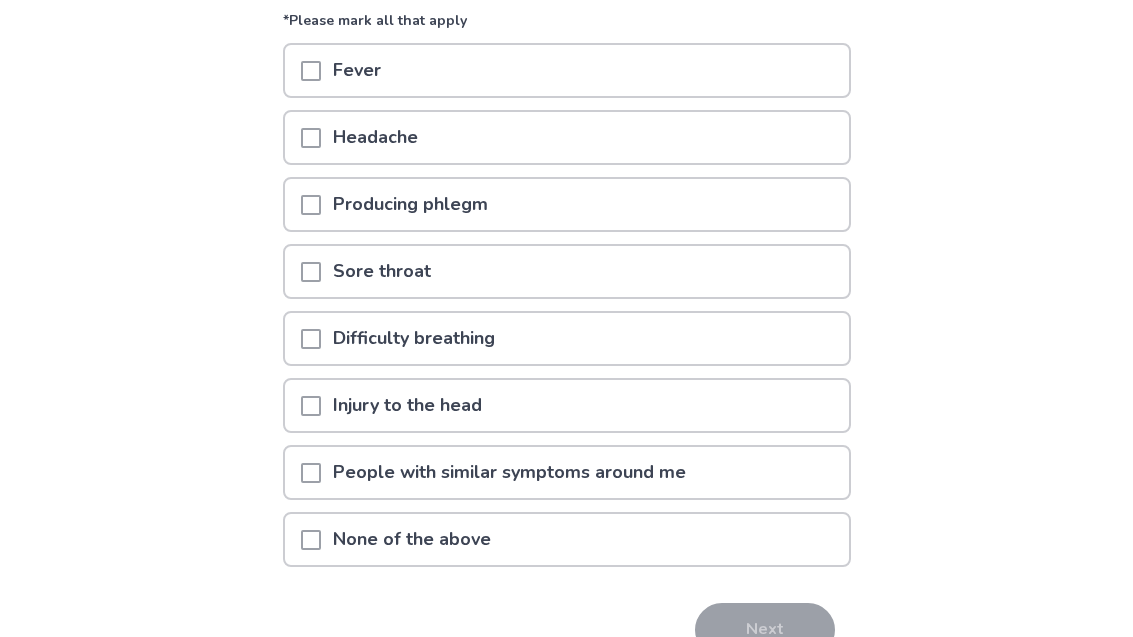 click at bounding box center (311, 540) 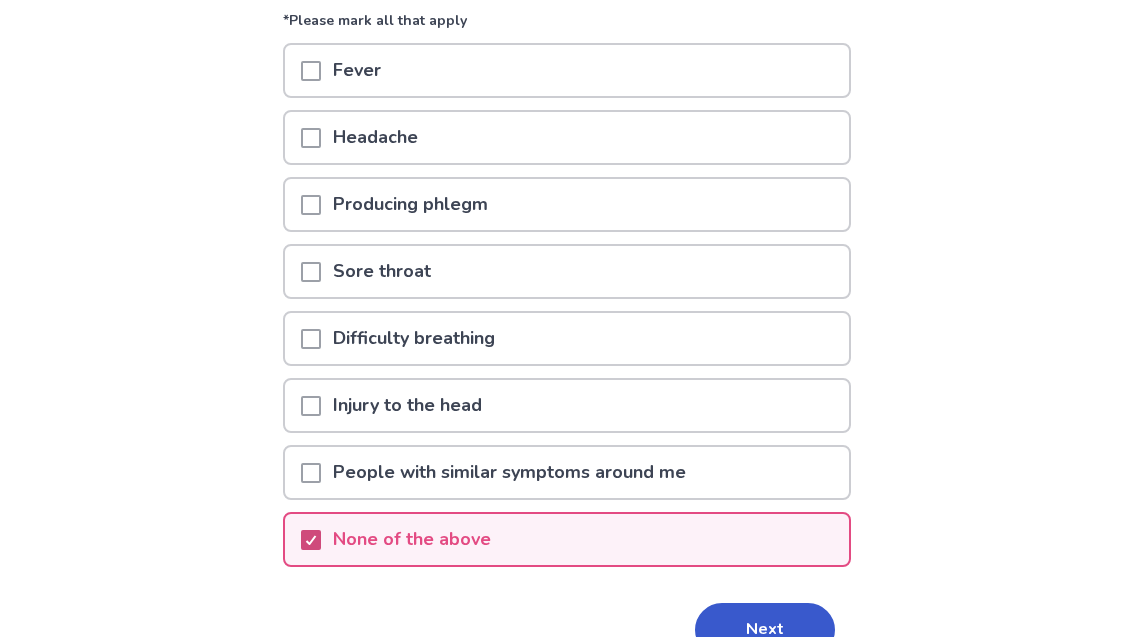 click on "Next" at bounding box center (765, 630) 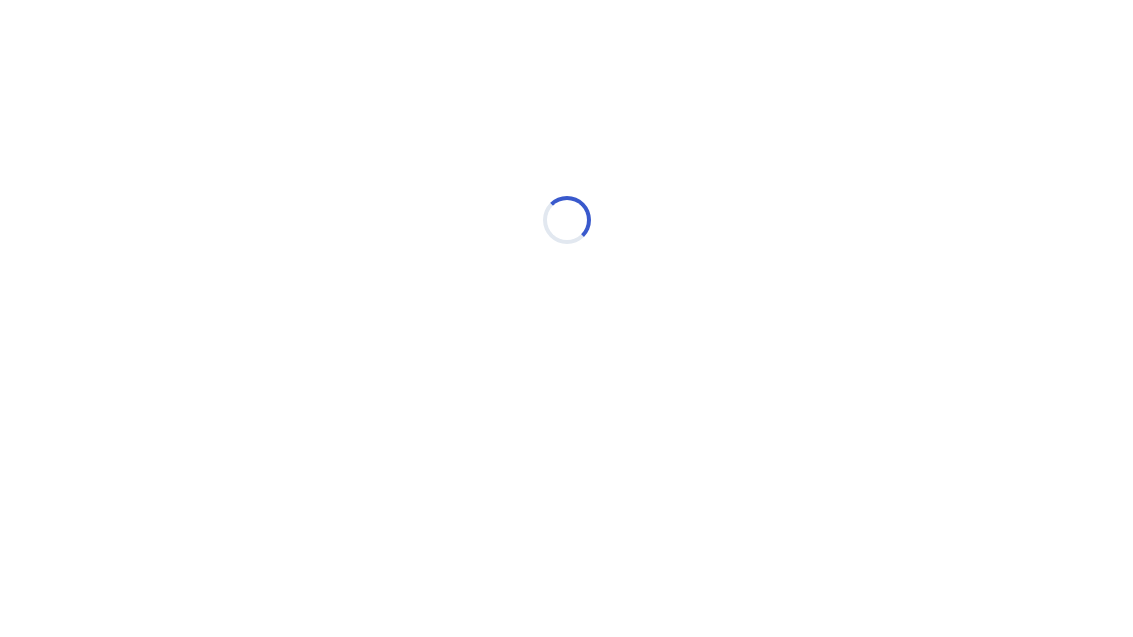 scroll, scrollTop: 0, scrollLeft: 0, axis: both 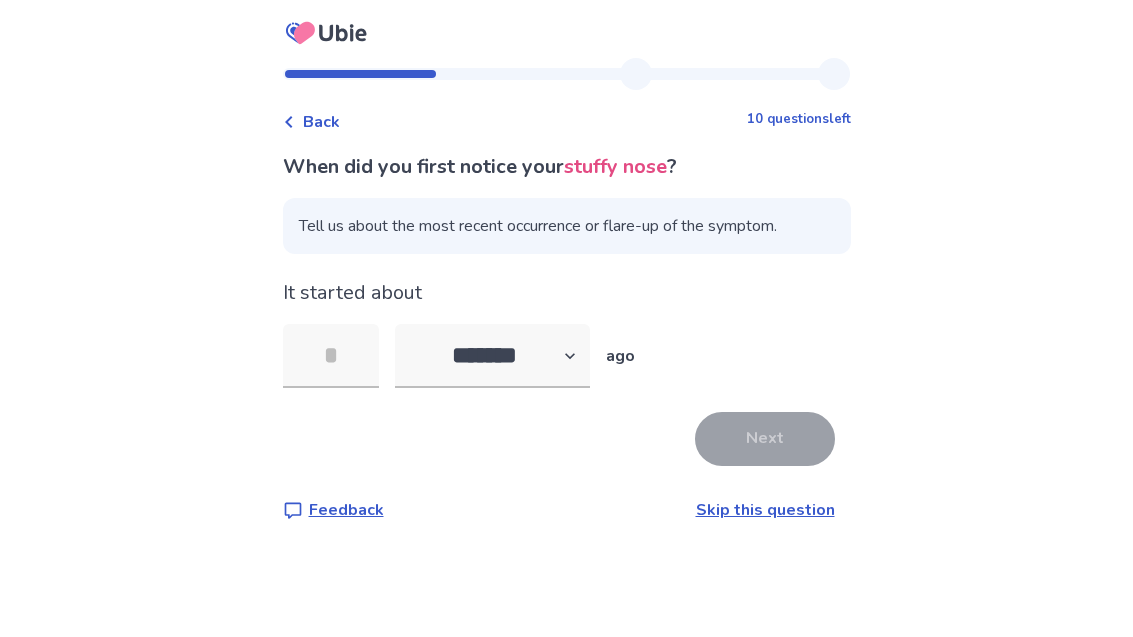 click at bounding box center [331, 356] 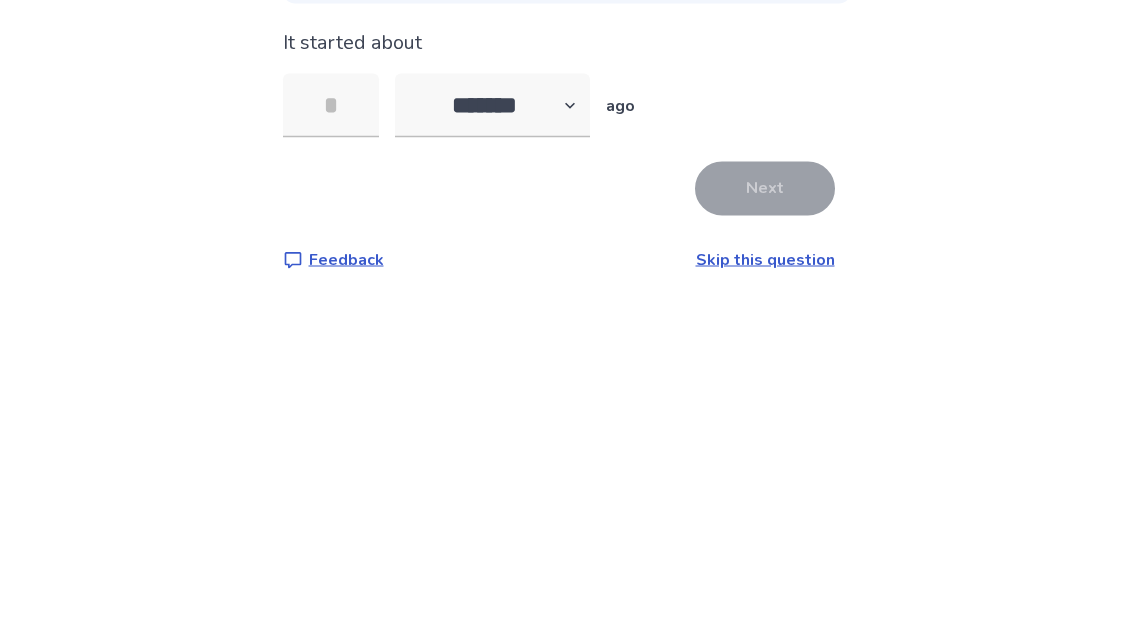 type on "*" 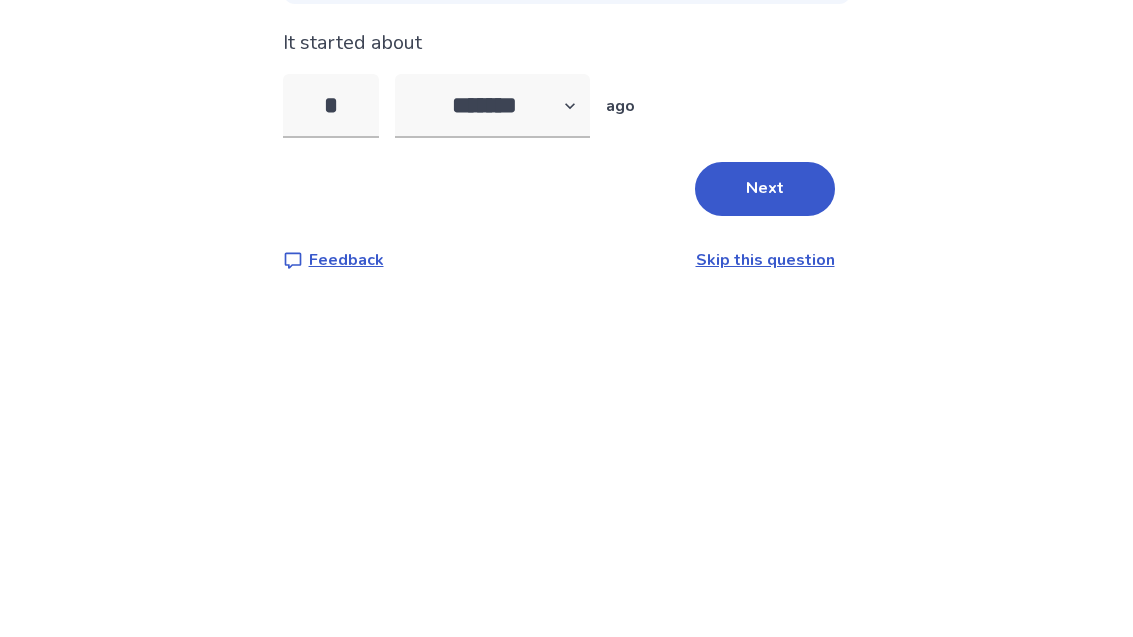 click on "Next" at bounding box center (765, 439) 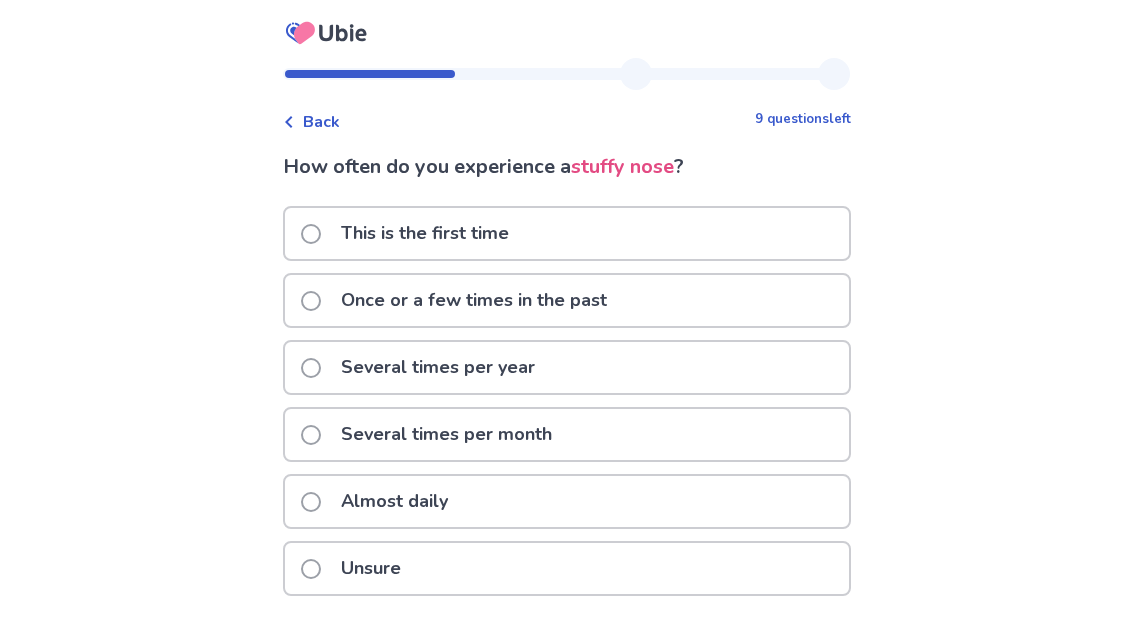 click at bounding box center (311, 368) 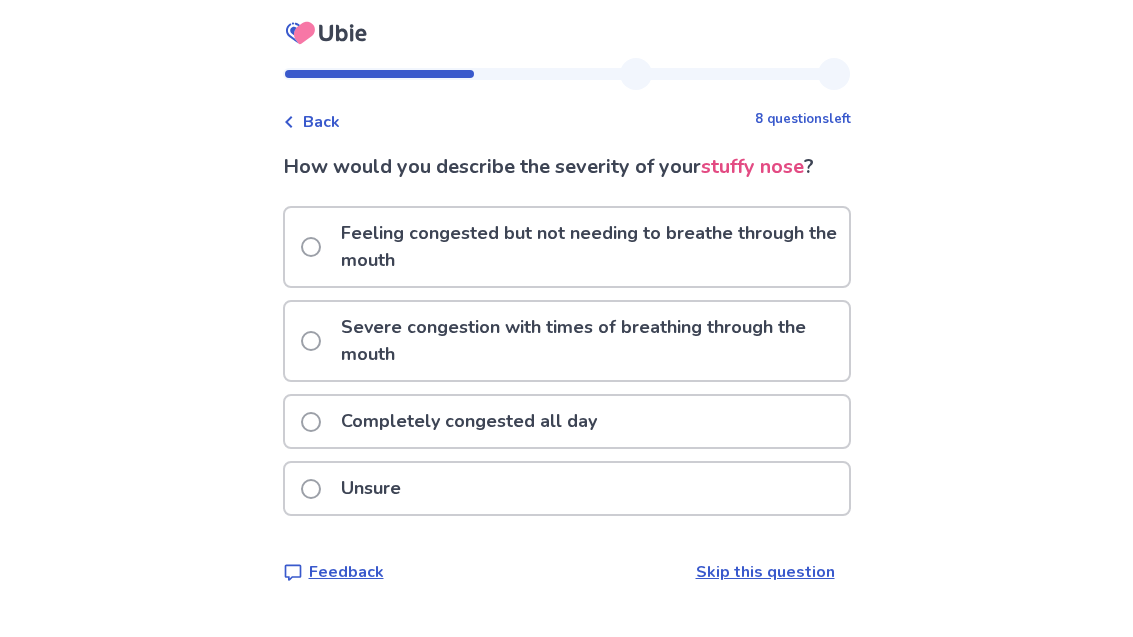 click at bounding box center [311, 247] 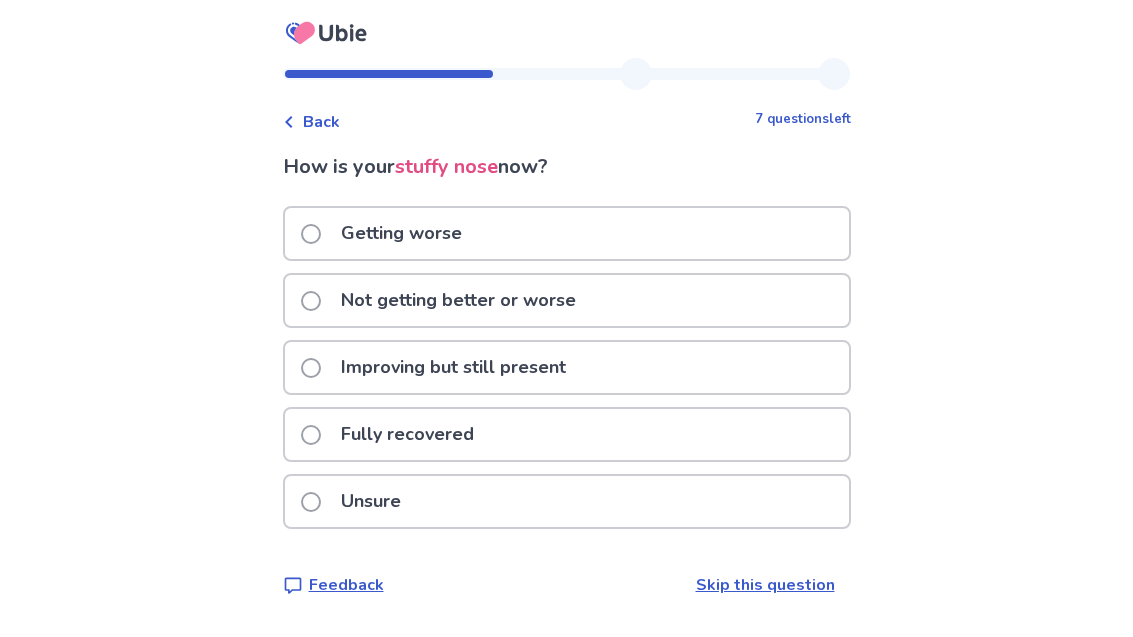 click at bounding box center (311, 301) 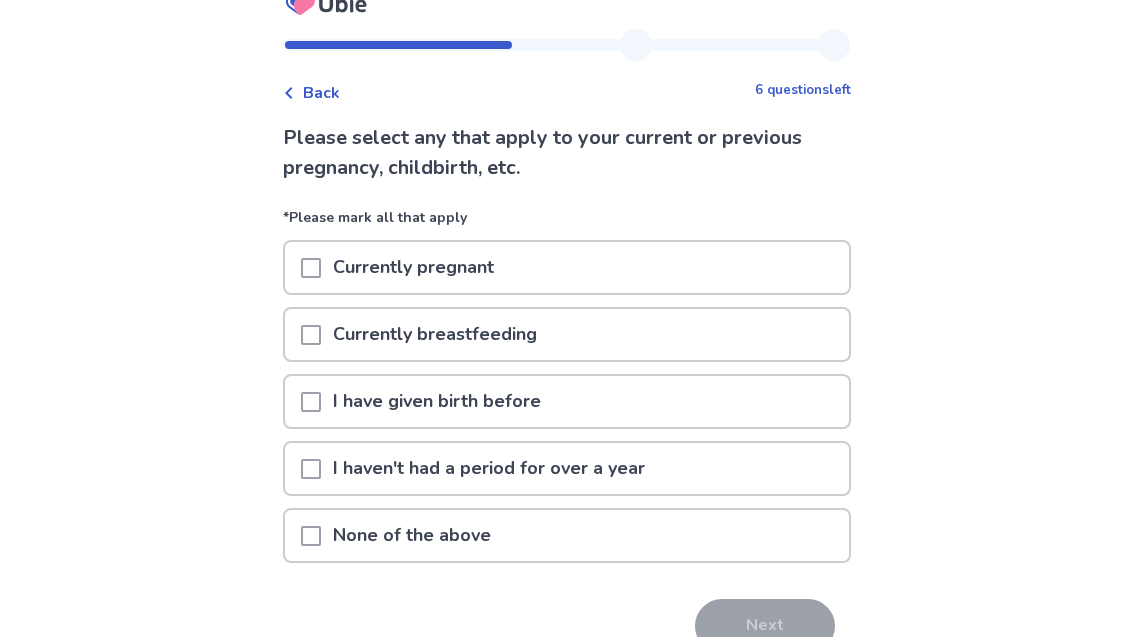 scroll, scrollTop: 30, scrollLeft: 0, axis: vertical 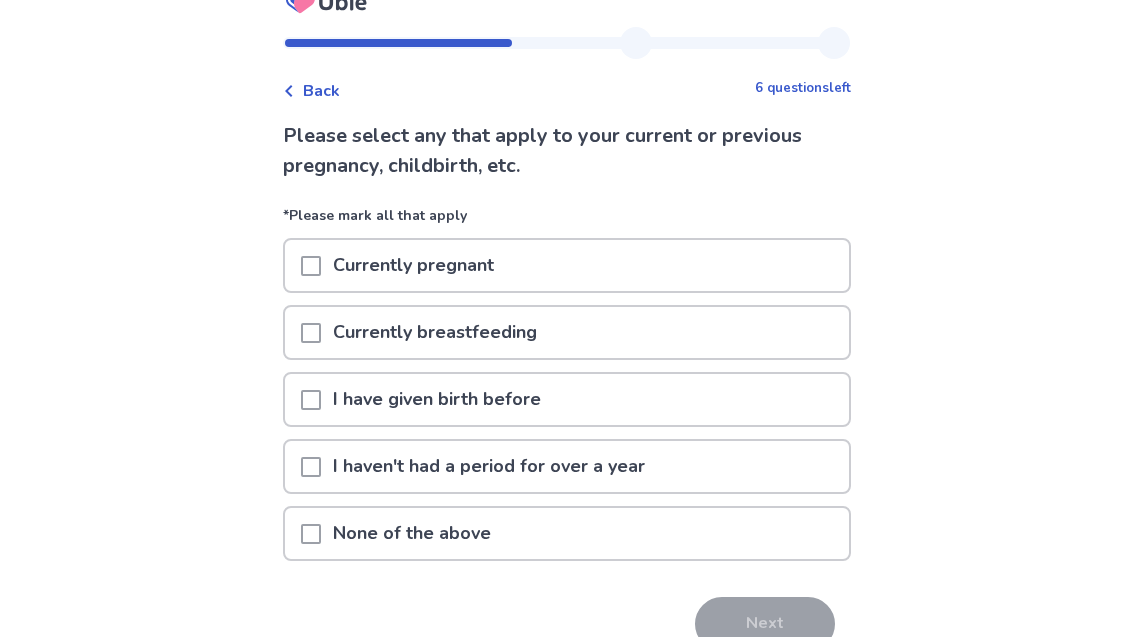 click at bounding box center [311, 401] 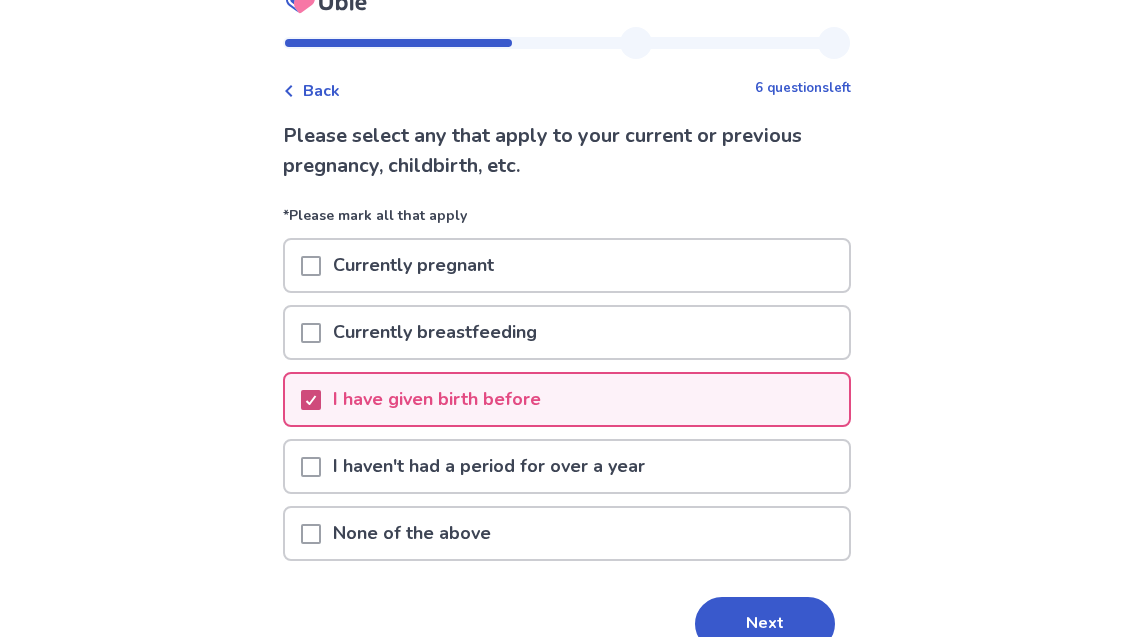 scroll, scrollTop: 31, scrollLeft: 0, axis: vertical 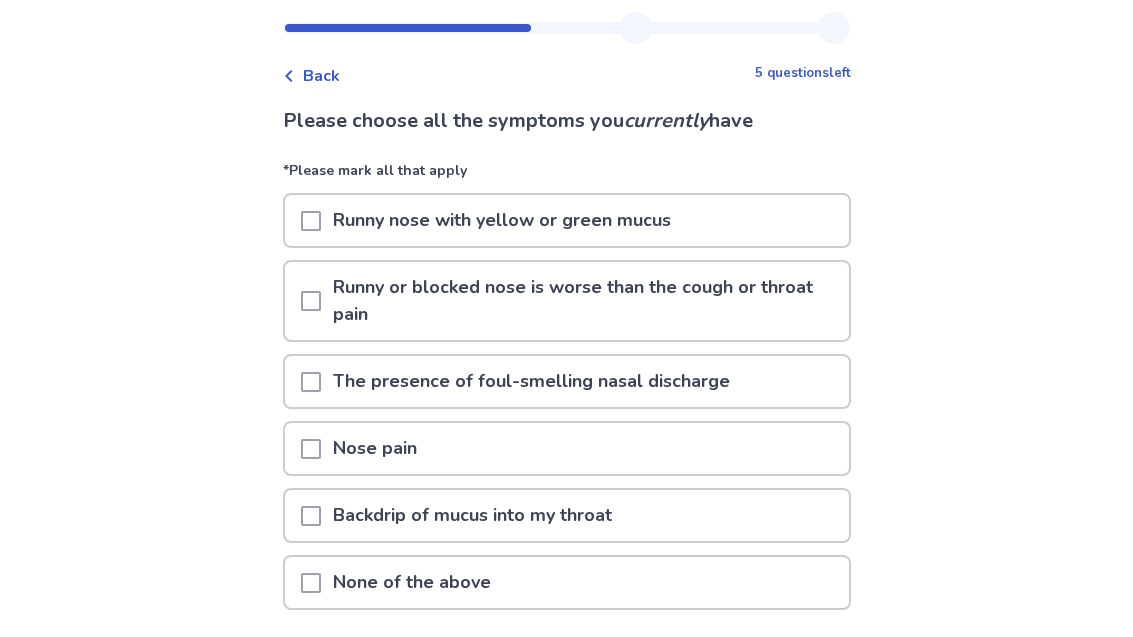 click at bounding box center (311, 302) 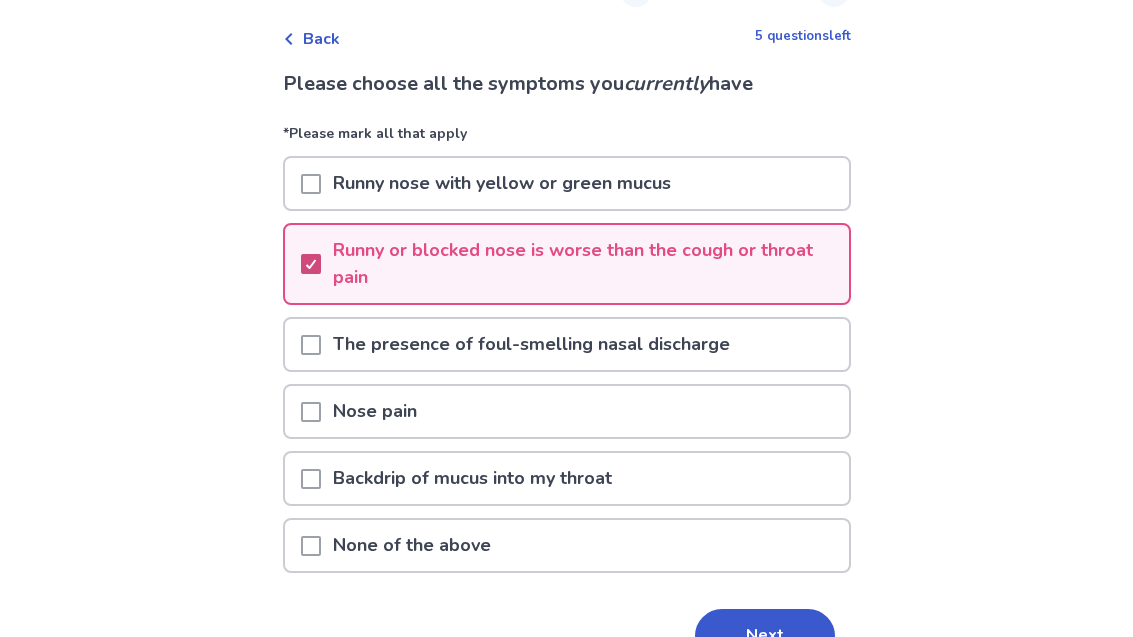 scroll, scrollTop: 86, scrollLeft: 0, axis: vertical 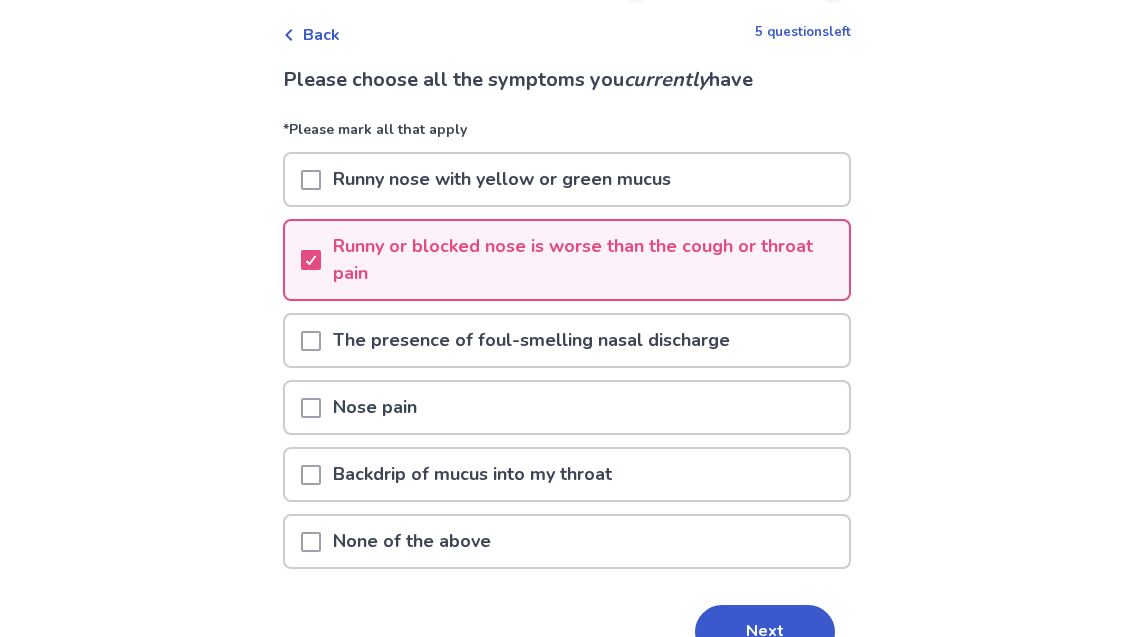 click at bounding box center (311, 476) 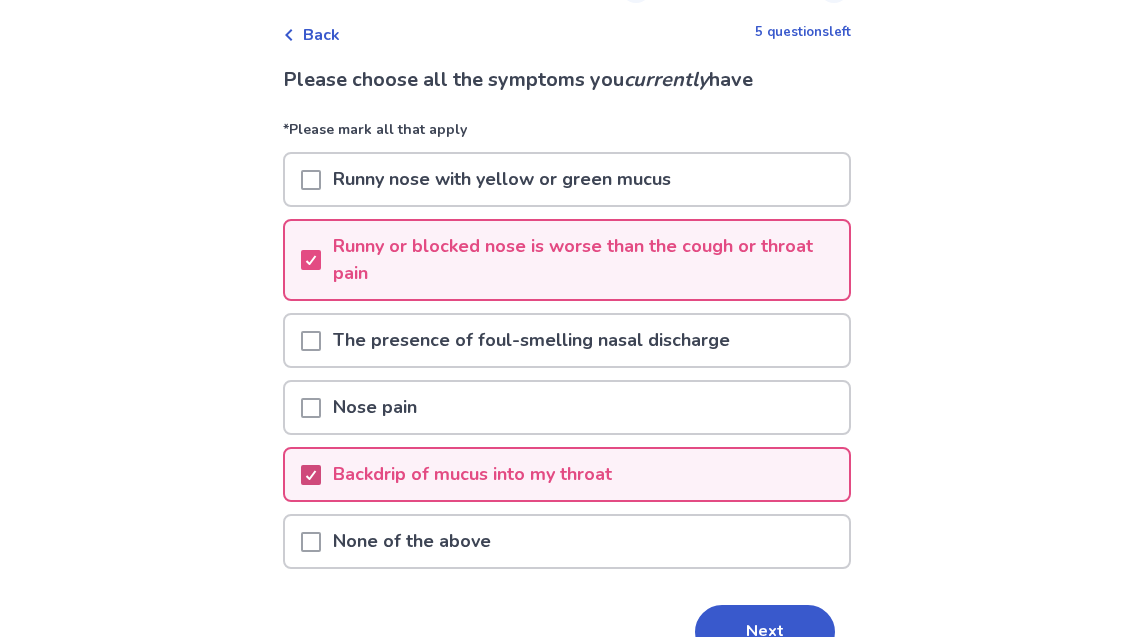 click on "Next" at bounding box center (765, 632) 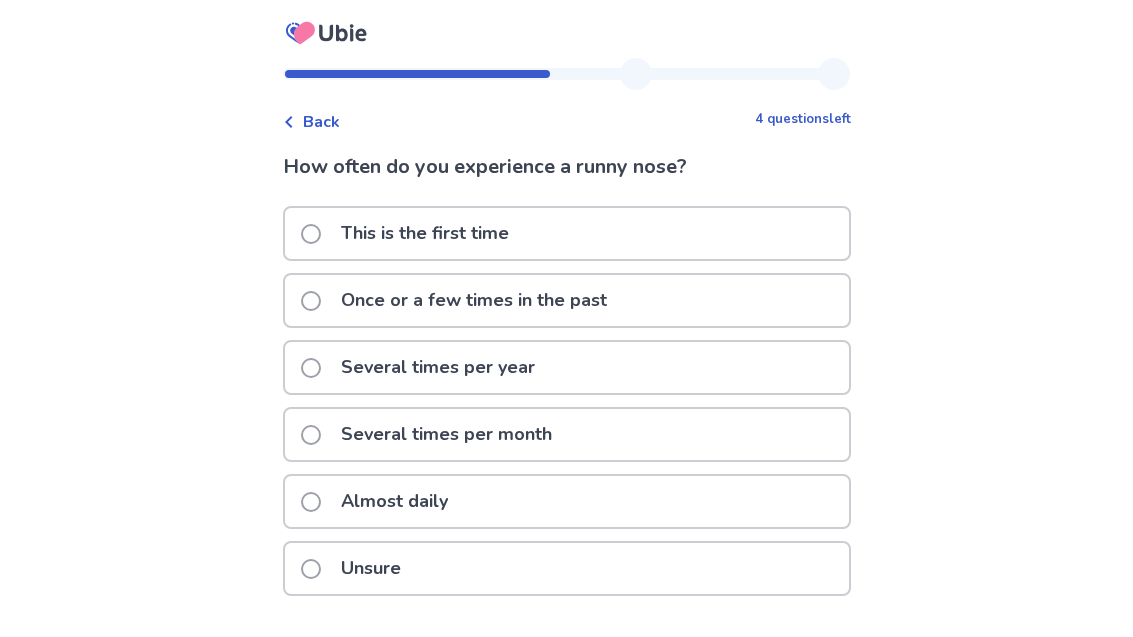 click at bounding box center (311, 368) 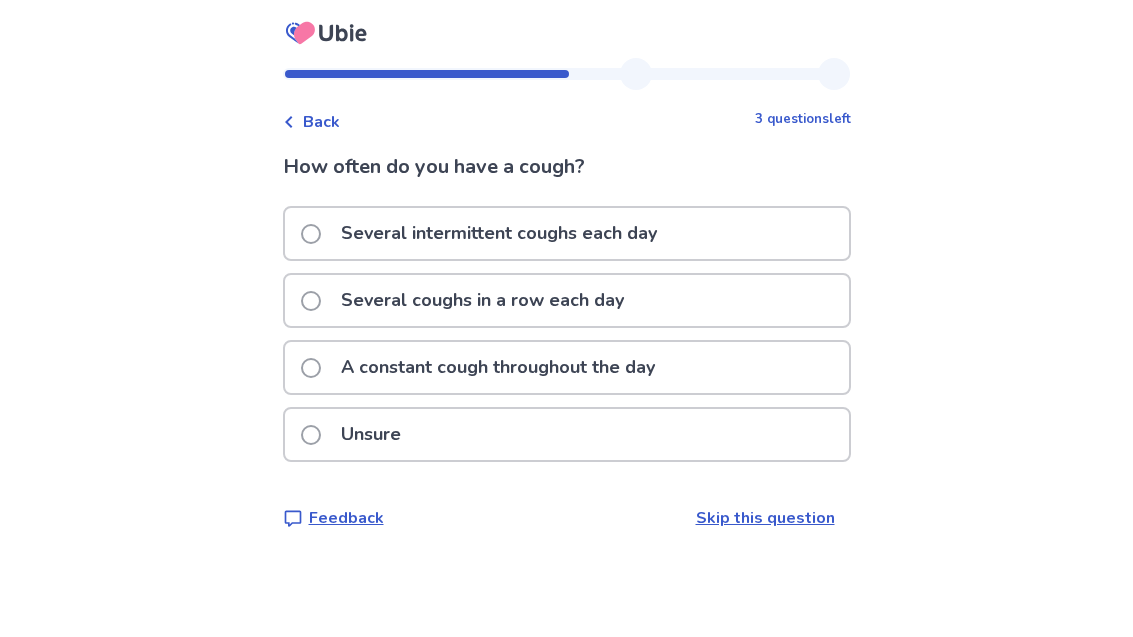 click at bounding box center (311, 435) 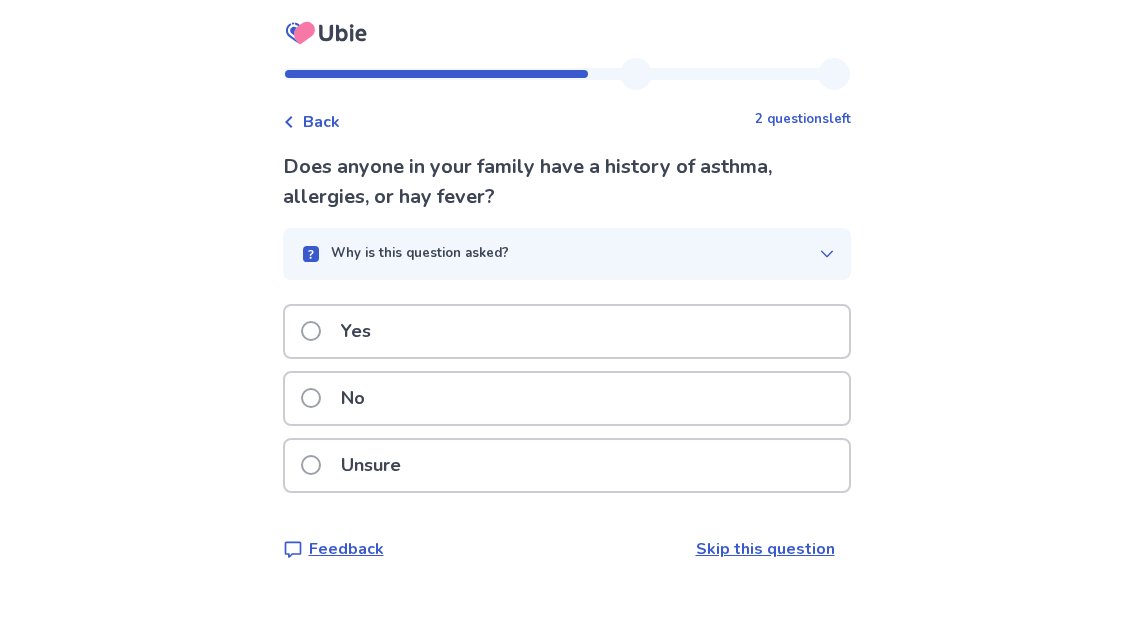 click at bounding box center [311, 398] 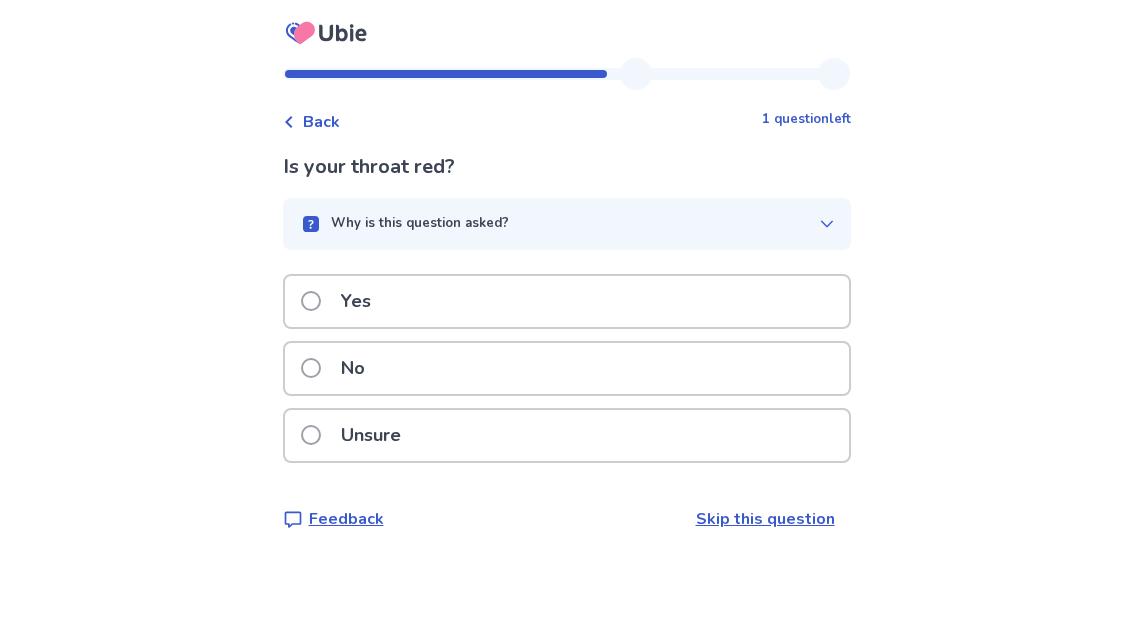 click at bounding box center (311, 368) 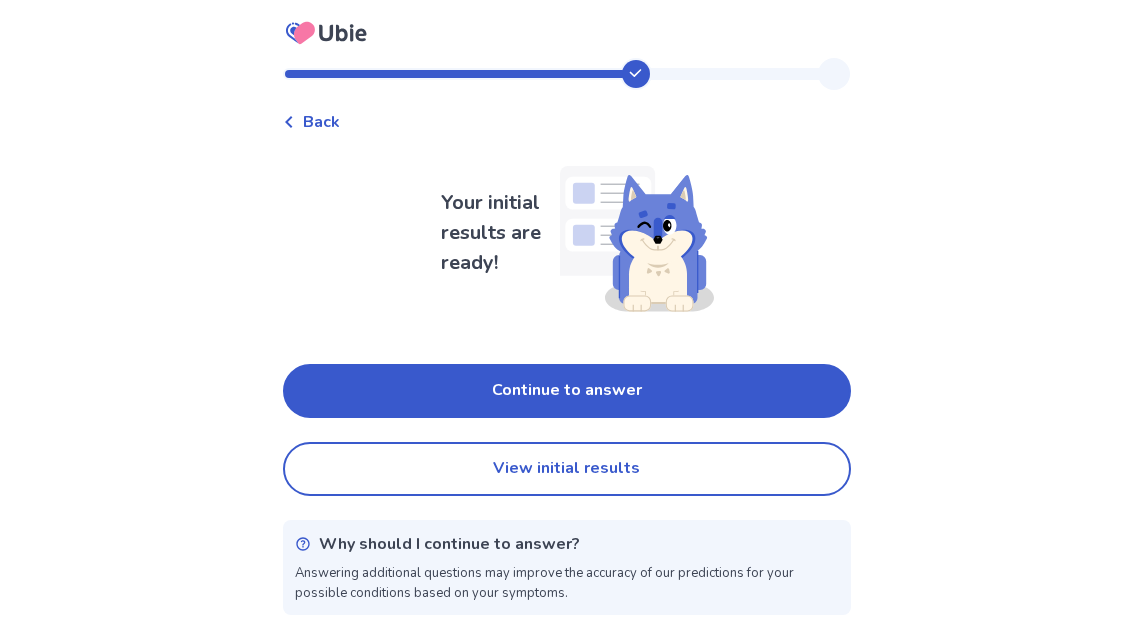 click on "Continue to answer" at bounding box center [567, 391] 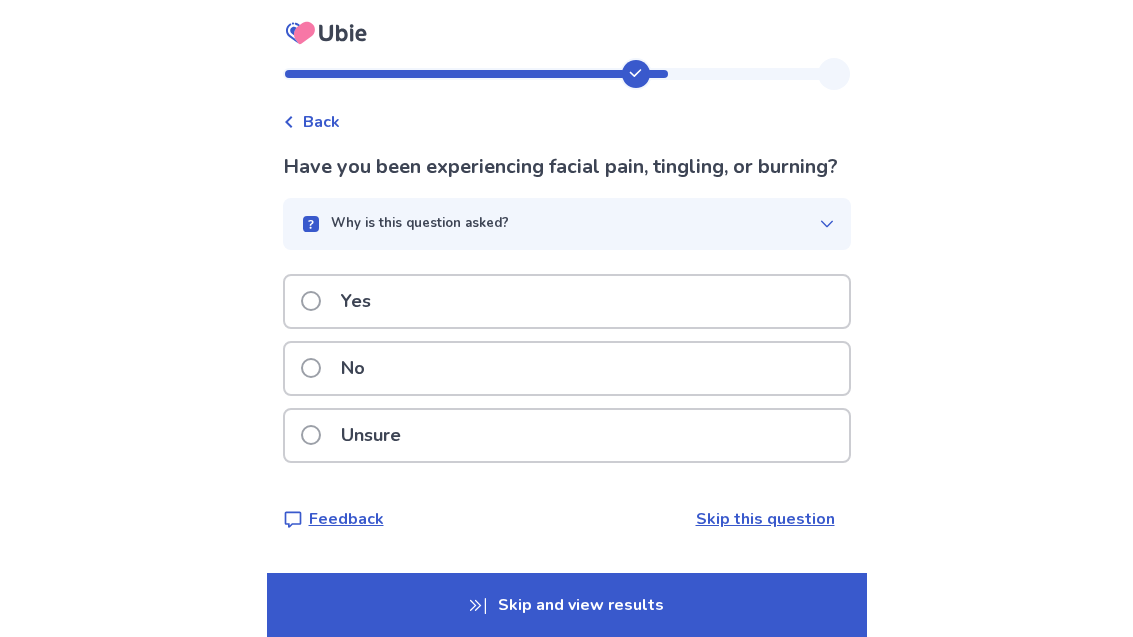 click at bounding box center (311, 368) 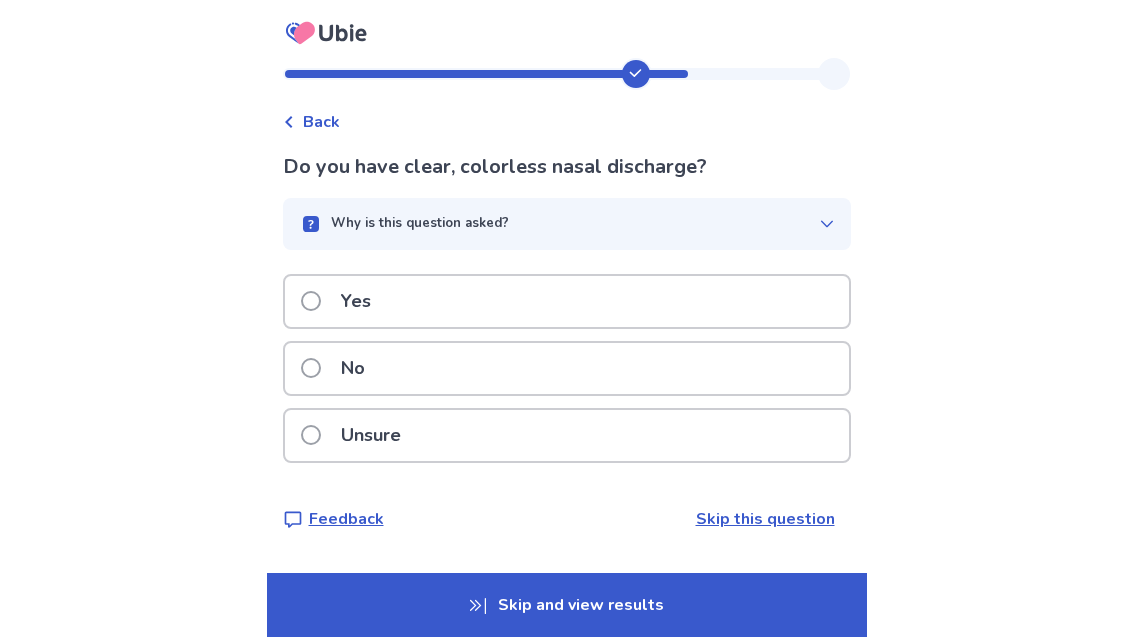 click at bounding box center [311, 301] 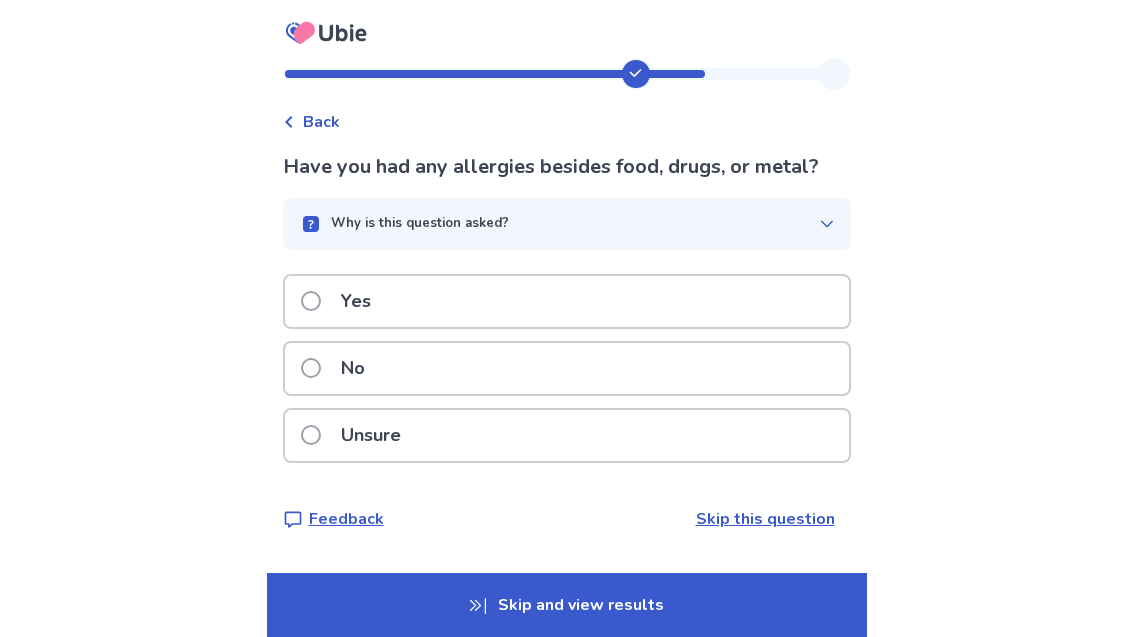 click at bounding box center [311, 368] 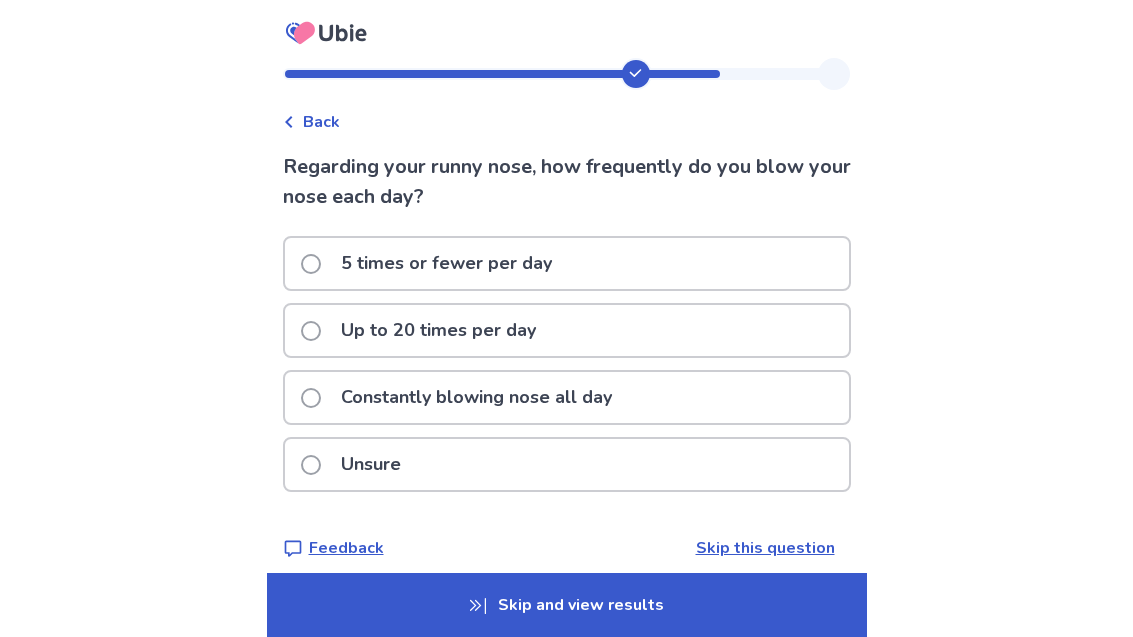 click at bounding box center [311, 331] 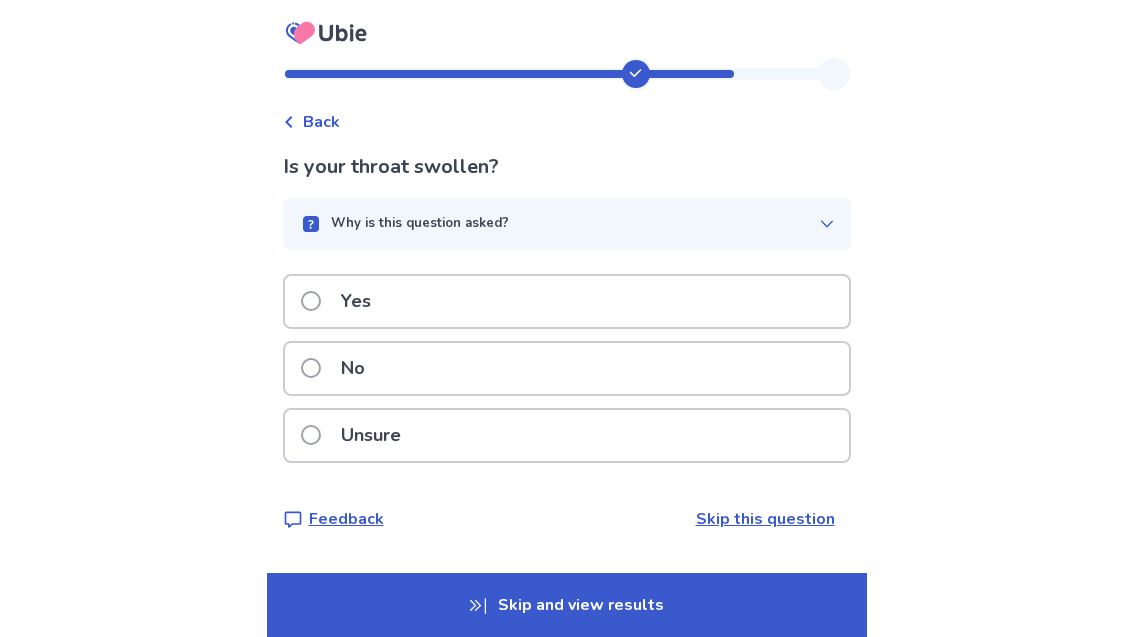 click at bounding box center [311, 368] 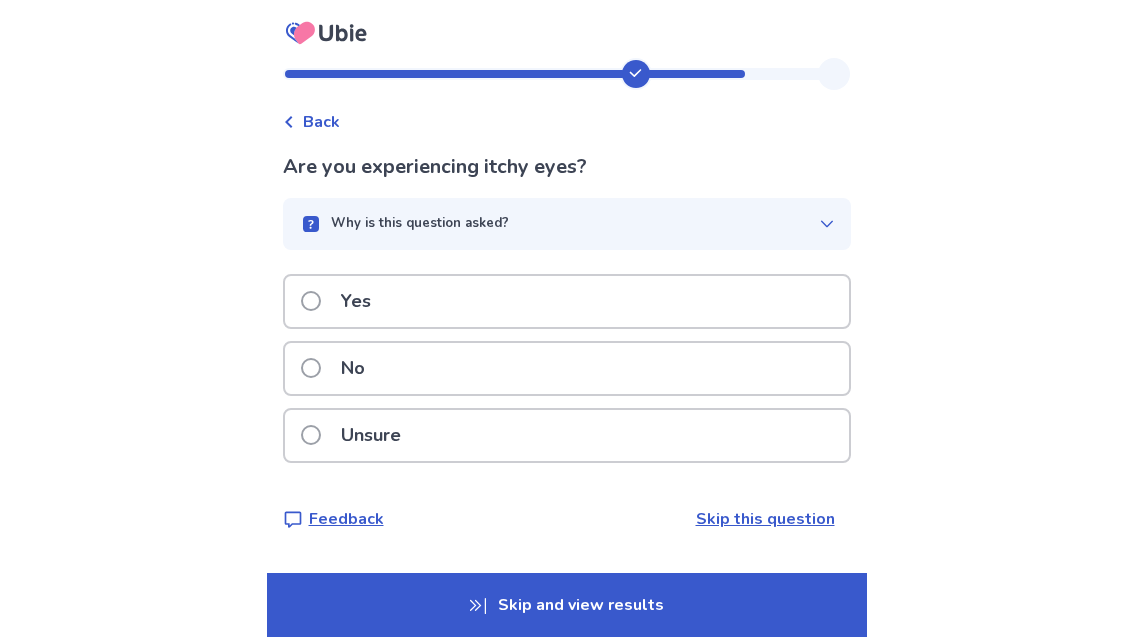 click at bounding box center [311, 301] 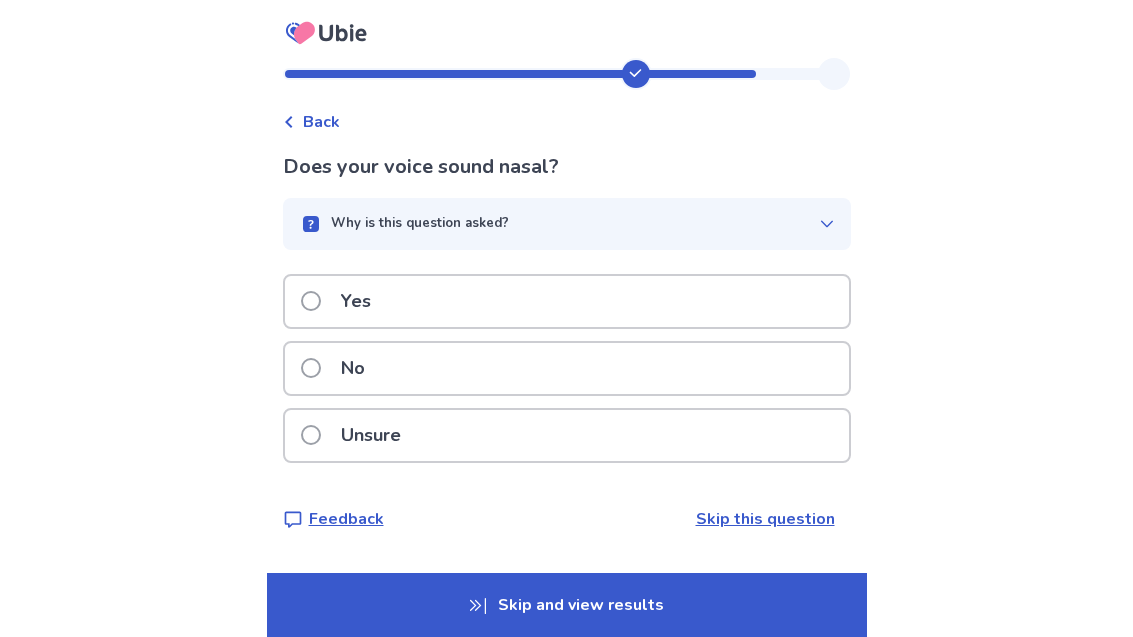 click at bounding box center (311, 301) 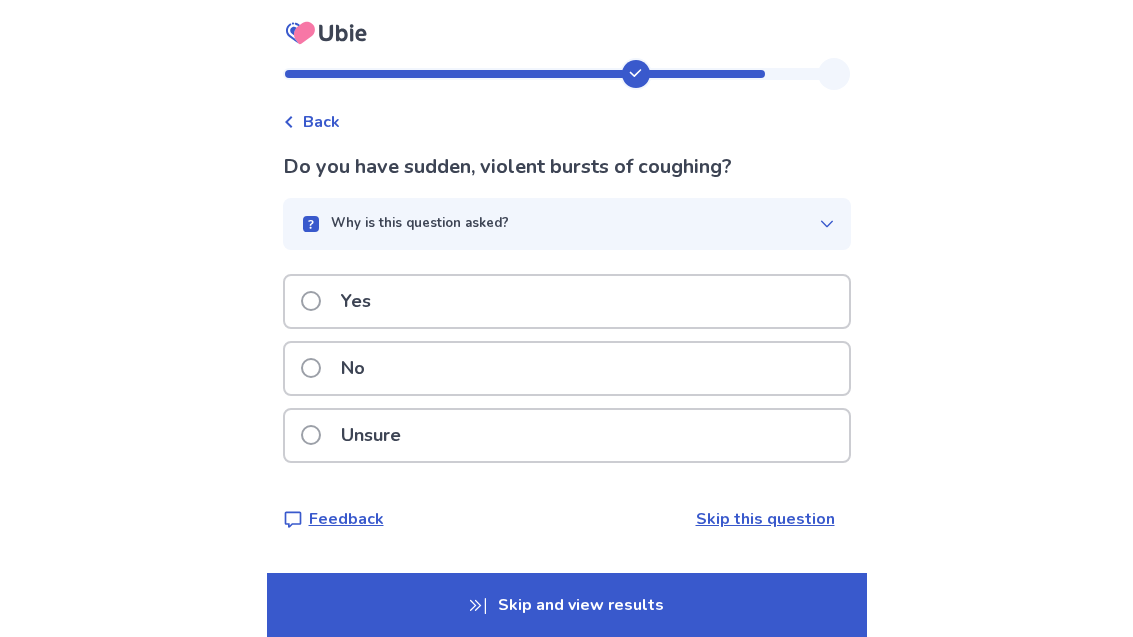 click at bounding box center [311, 368] 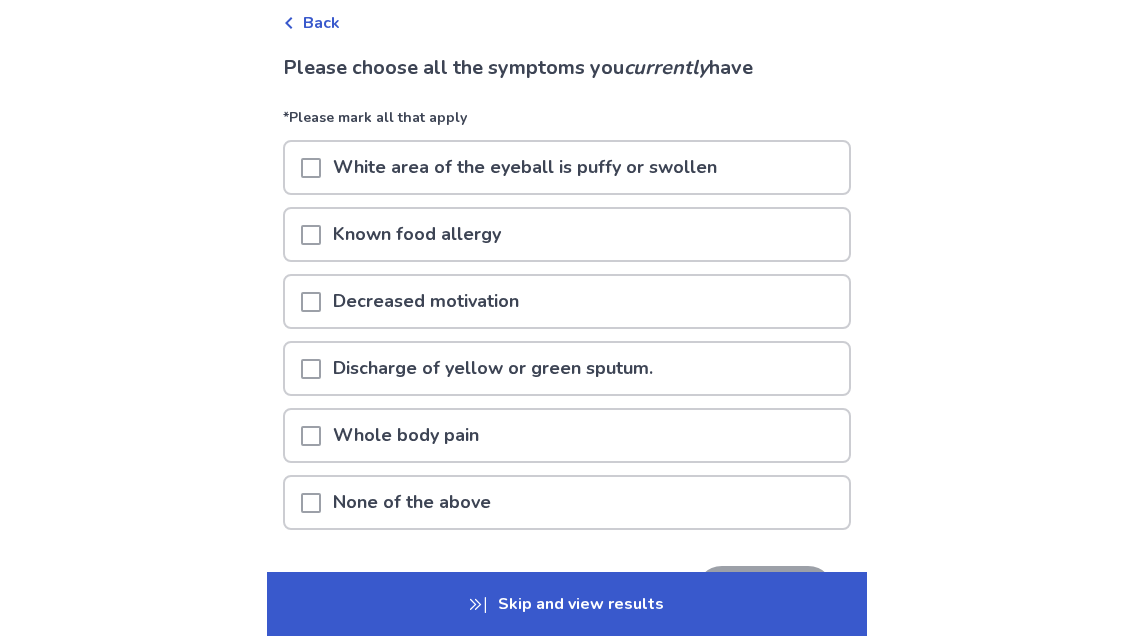 scroll, scrollTop: 102, scrollLeft: 0, axis: vertical 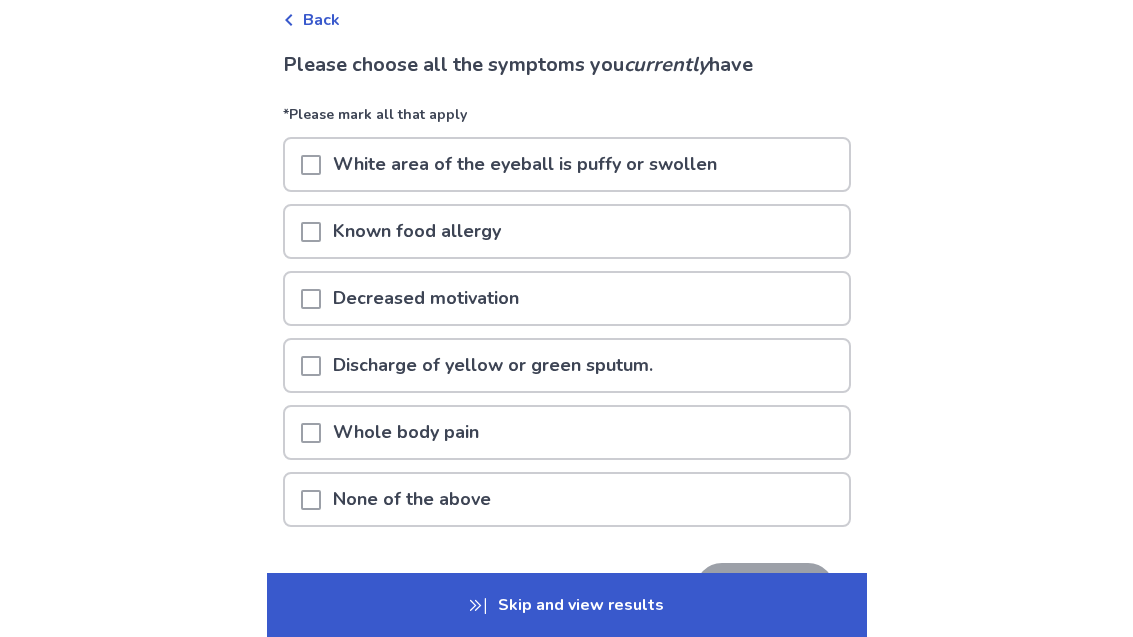 click at bounding box center [311, 500] 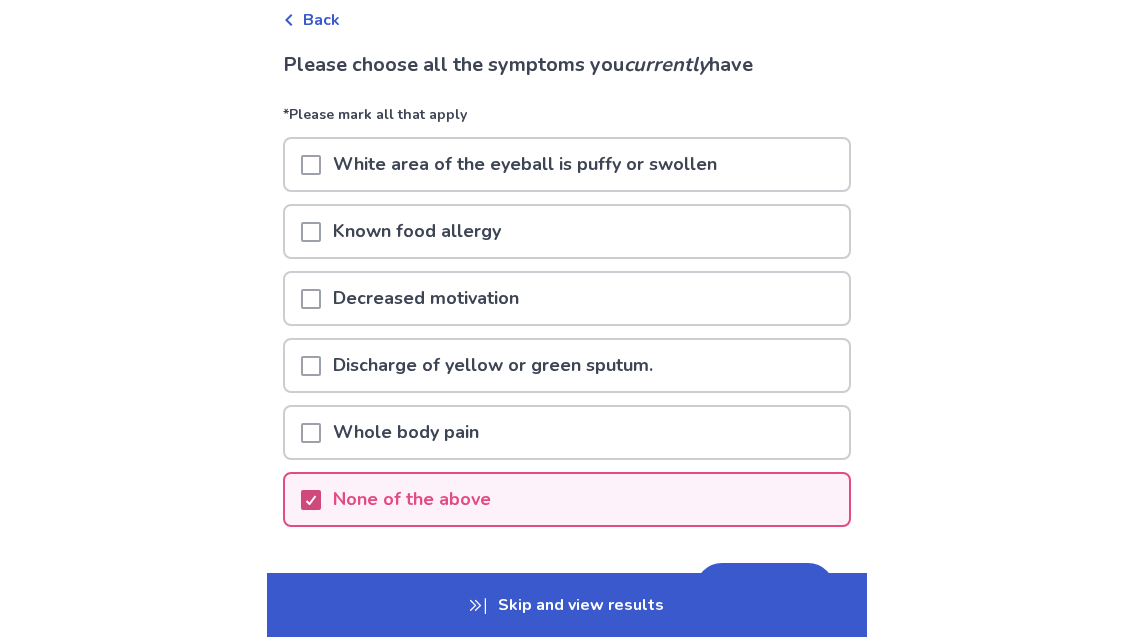 click on "Next" at bounding box center (765, 590) 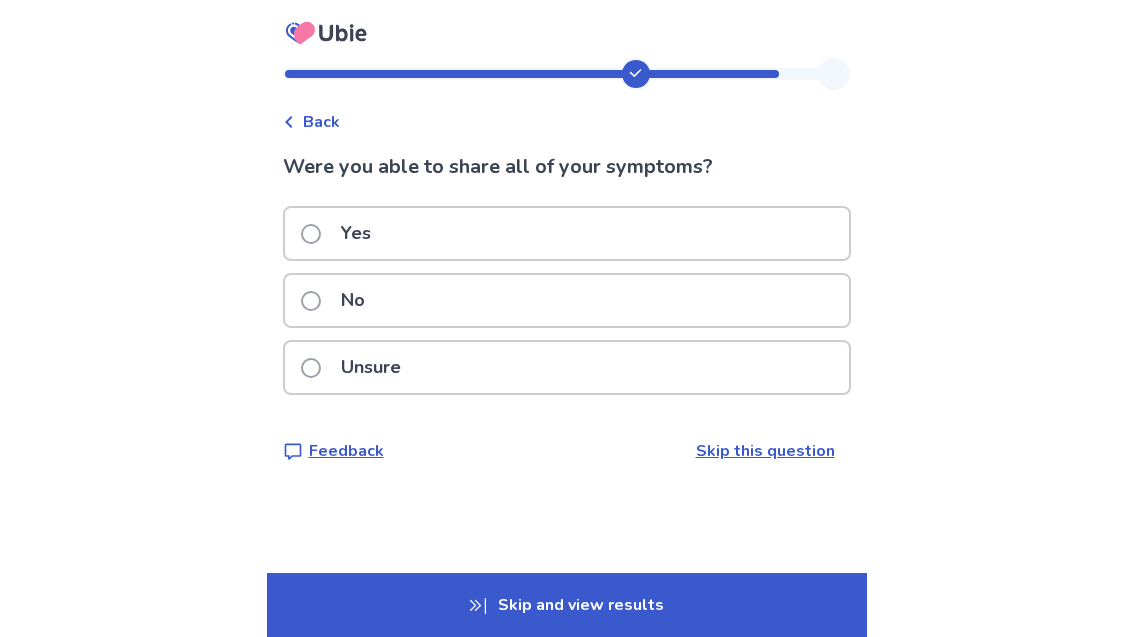 click on "Yes" at bounding box center (342, 233) 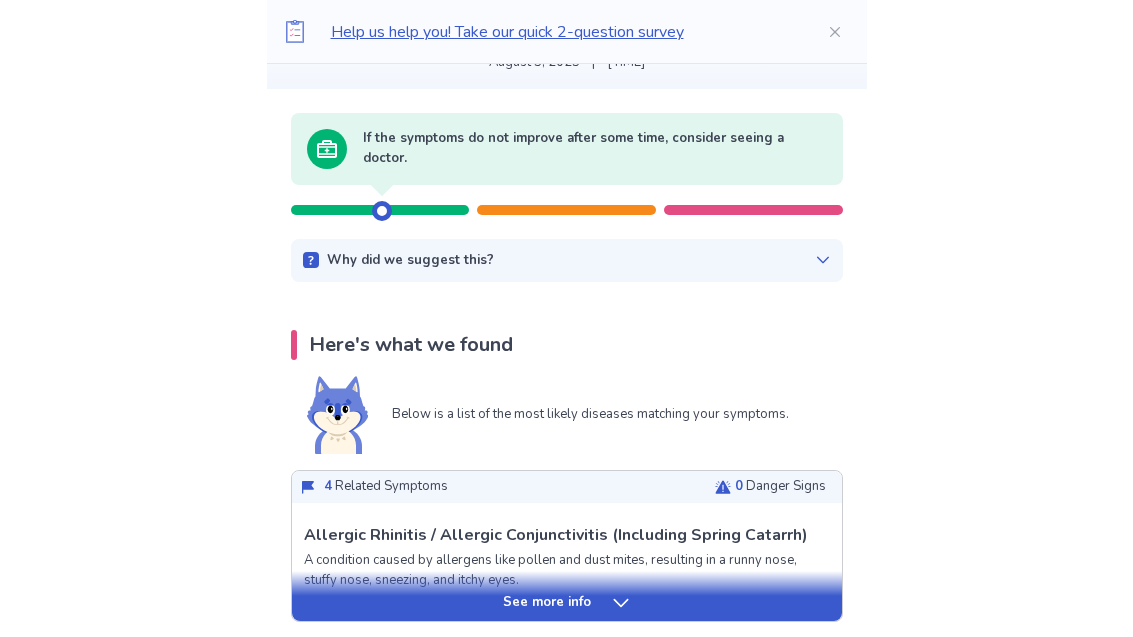 scroll, scrollTop: 166, scrollLeft: 0, axis: vertical 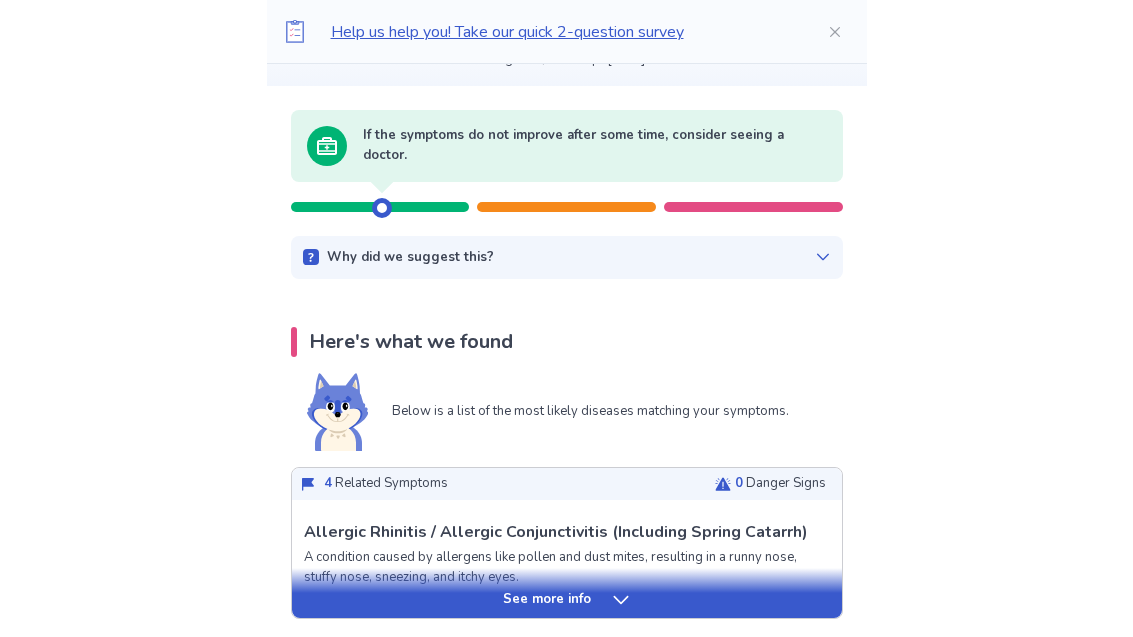 click on "See more info" at bounding box center [567, 601] 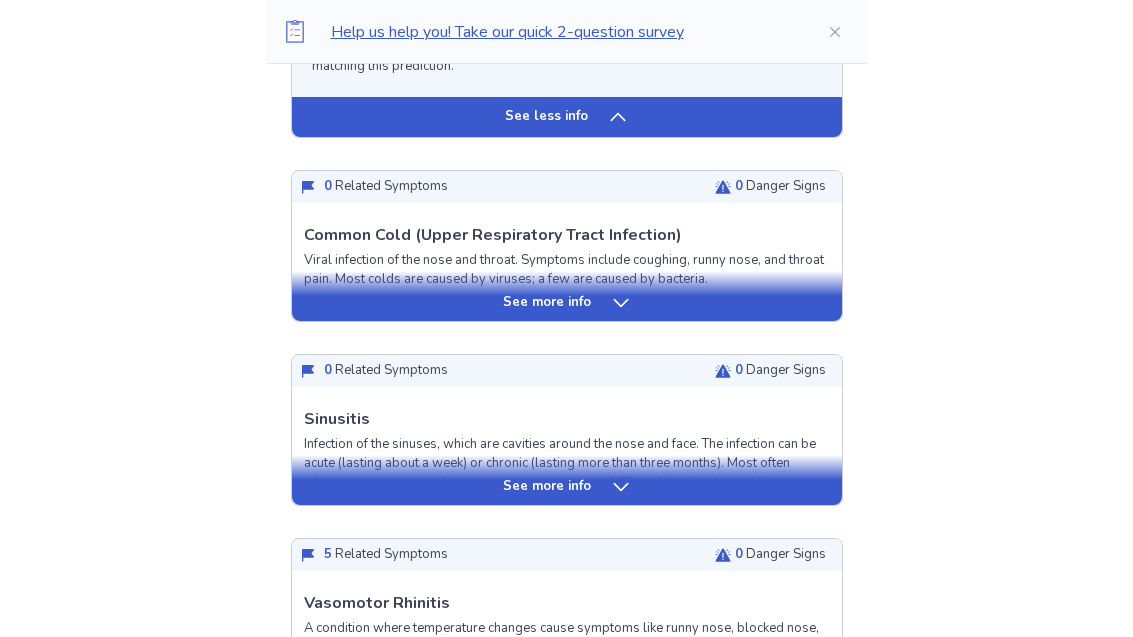 scroll, scrollTop: 1858, scrollLeft: 0, axis: vertical 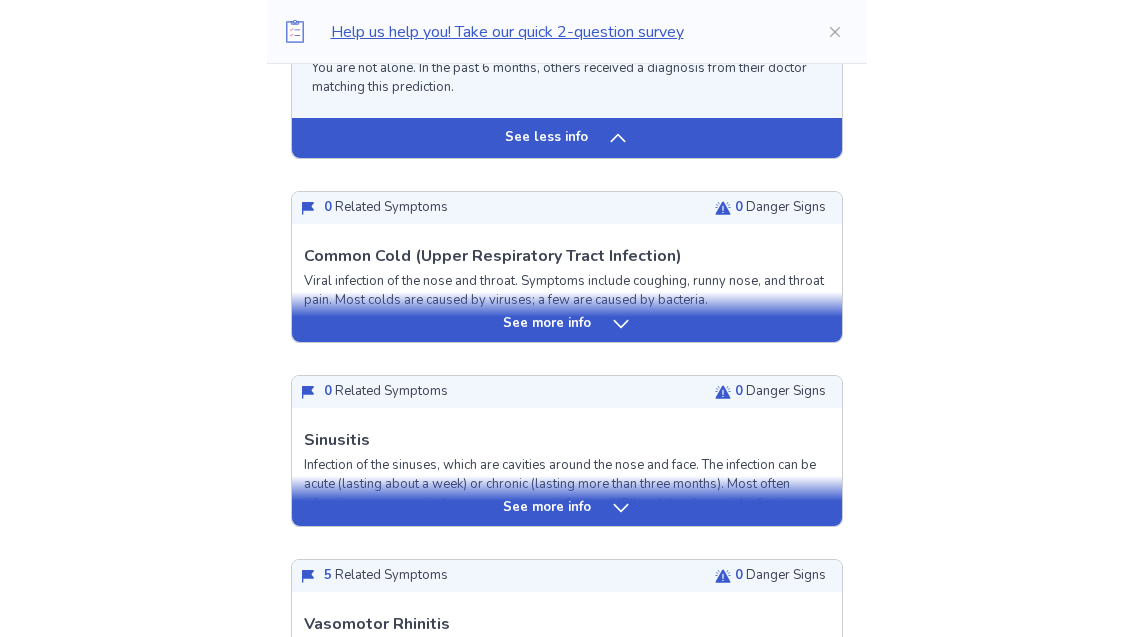 click on "See more info" at bounding box center (567, 324) 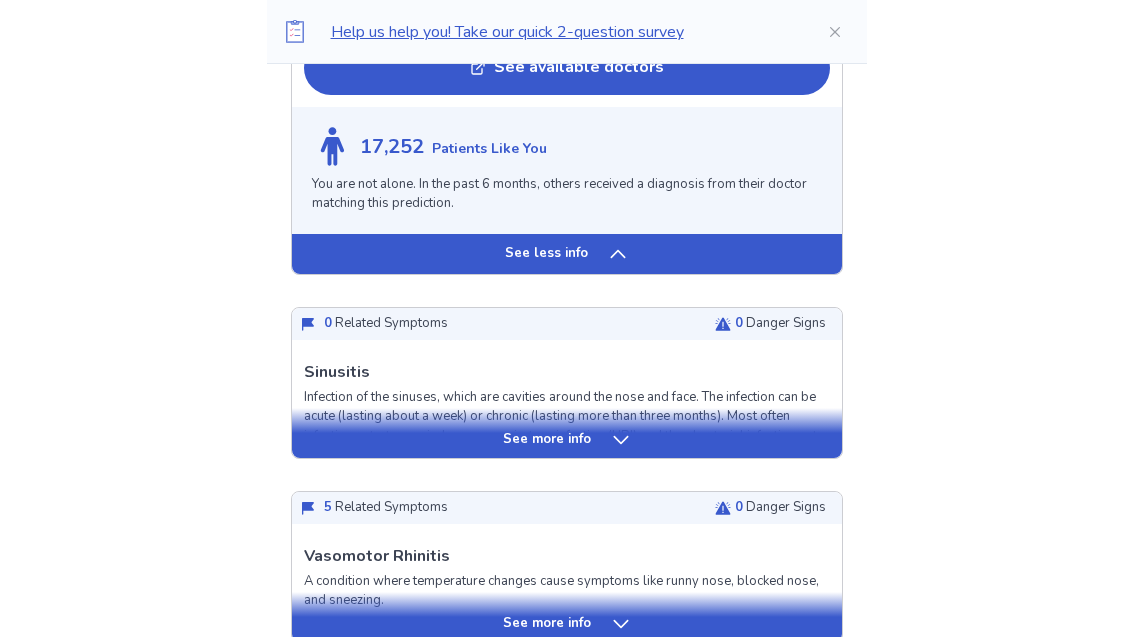 scroll, scrollTop: 3349, scrollLeft: 0, axis: vertical 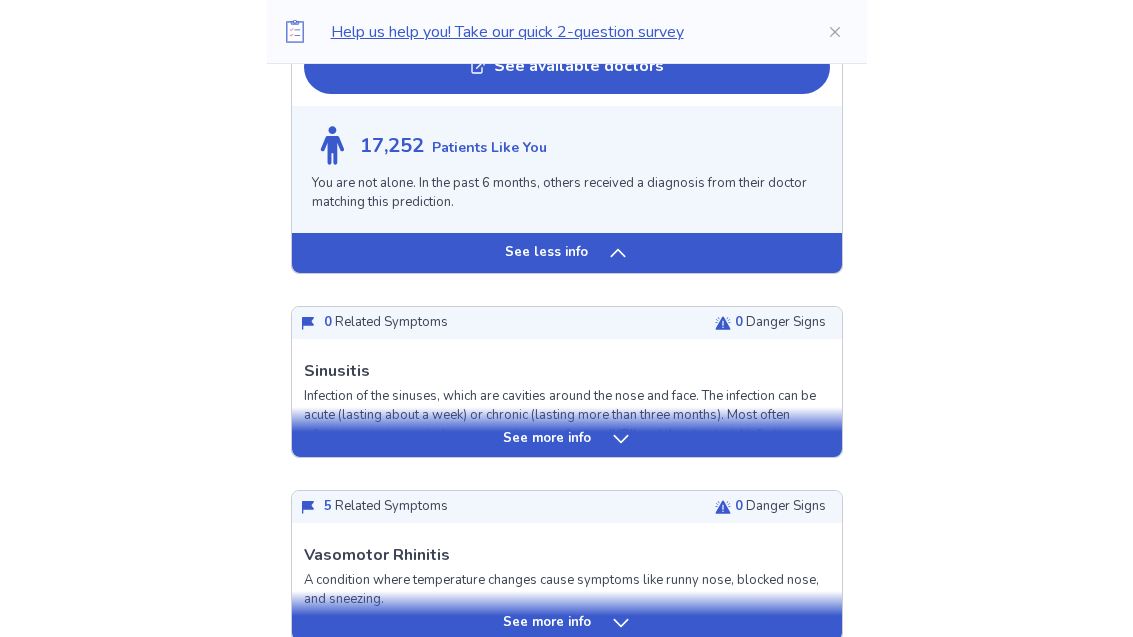 click on "See more info" at bounding box center [567, 439] 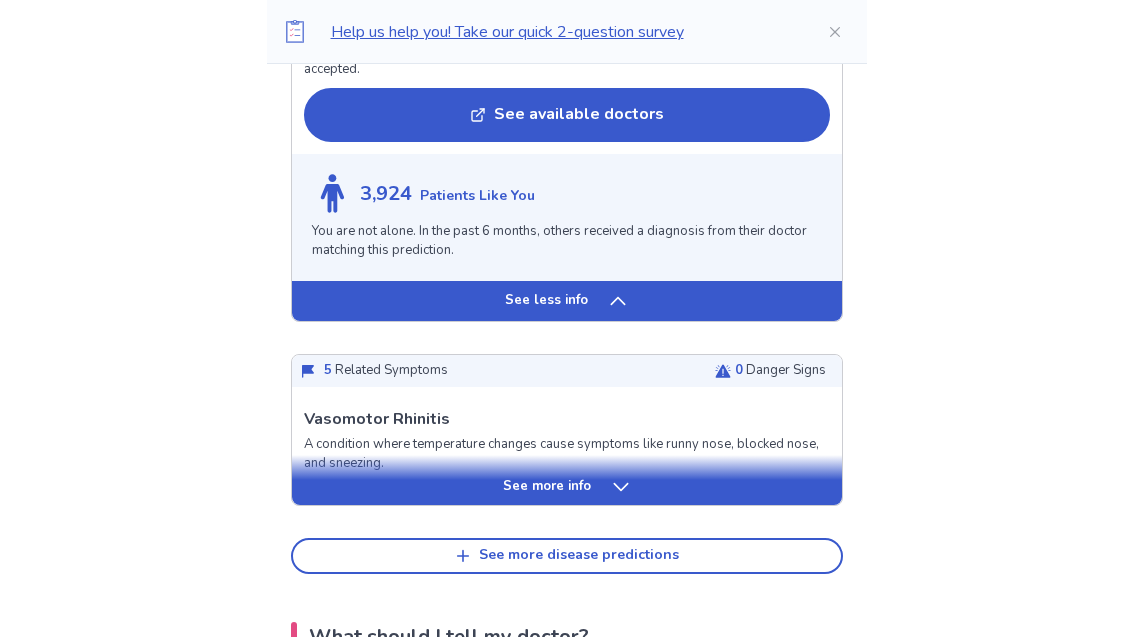 click on "See more info" at bounding box center [567, 488] 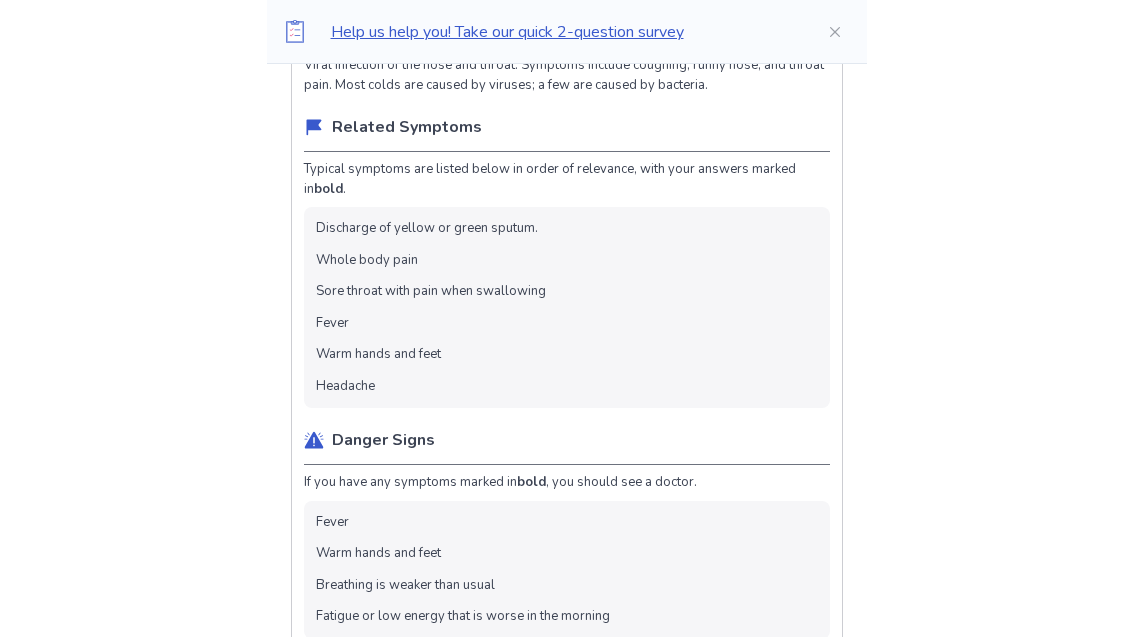 scroll, scrollTop: 2137, scrollLeft: 0, axis: vertical 